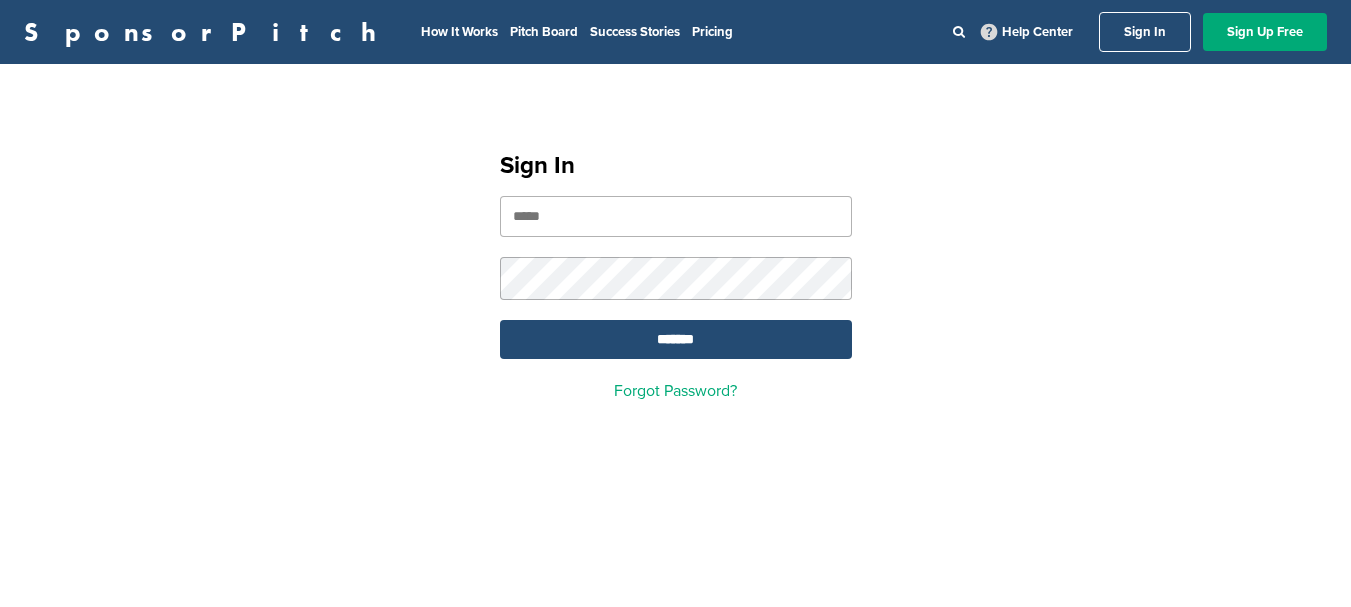 scroll, scrollTop: 0, scrollLeft: 0, axis: both 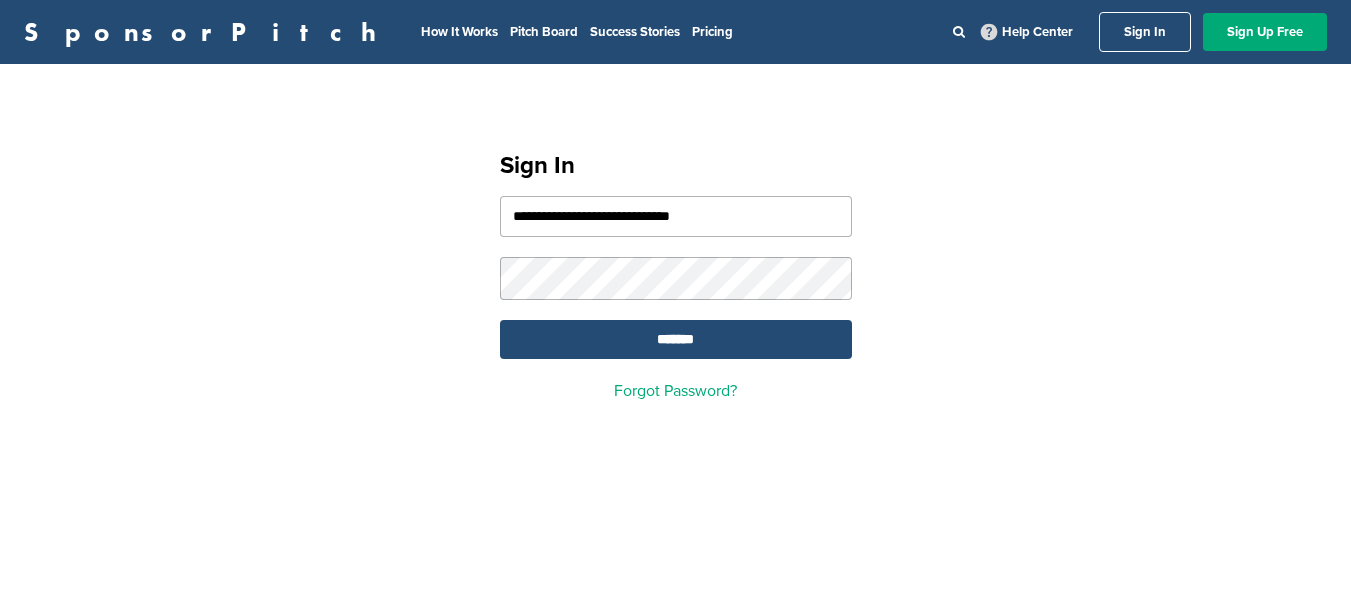 click on "Sign In" at bounding box center (1145, 32) 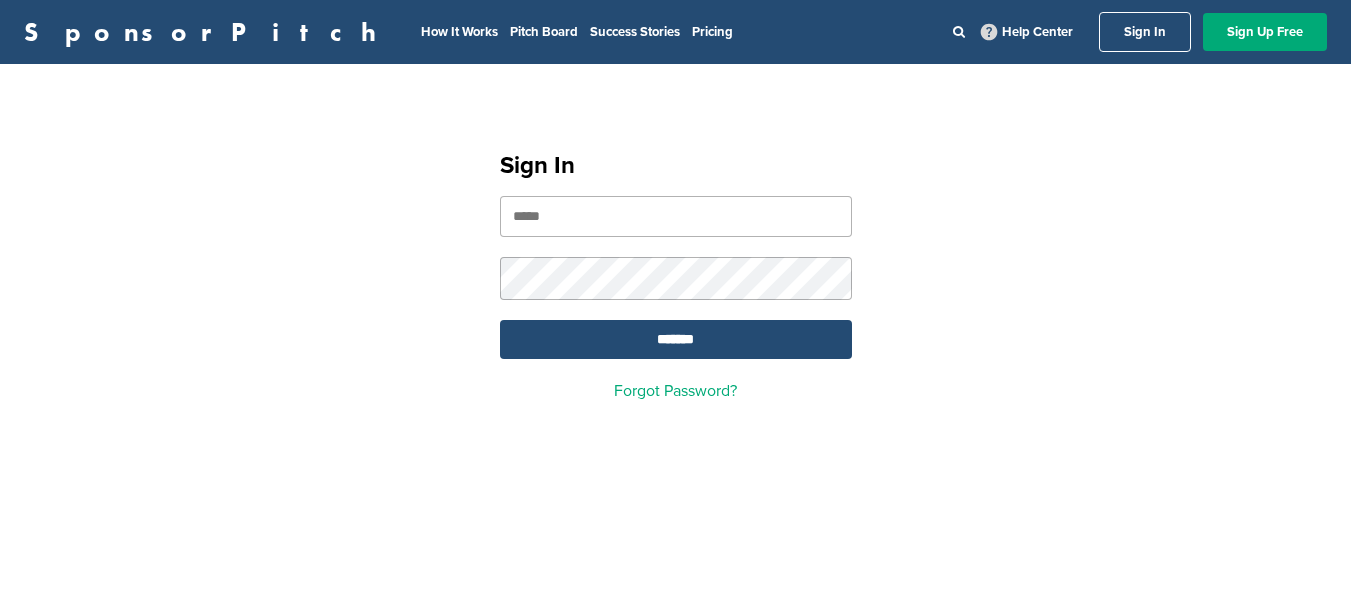 type on "**********" 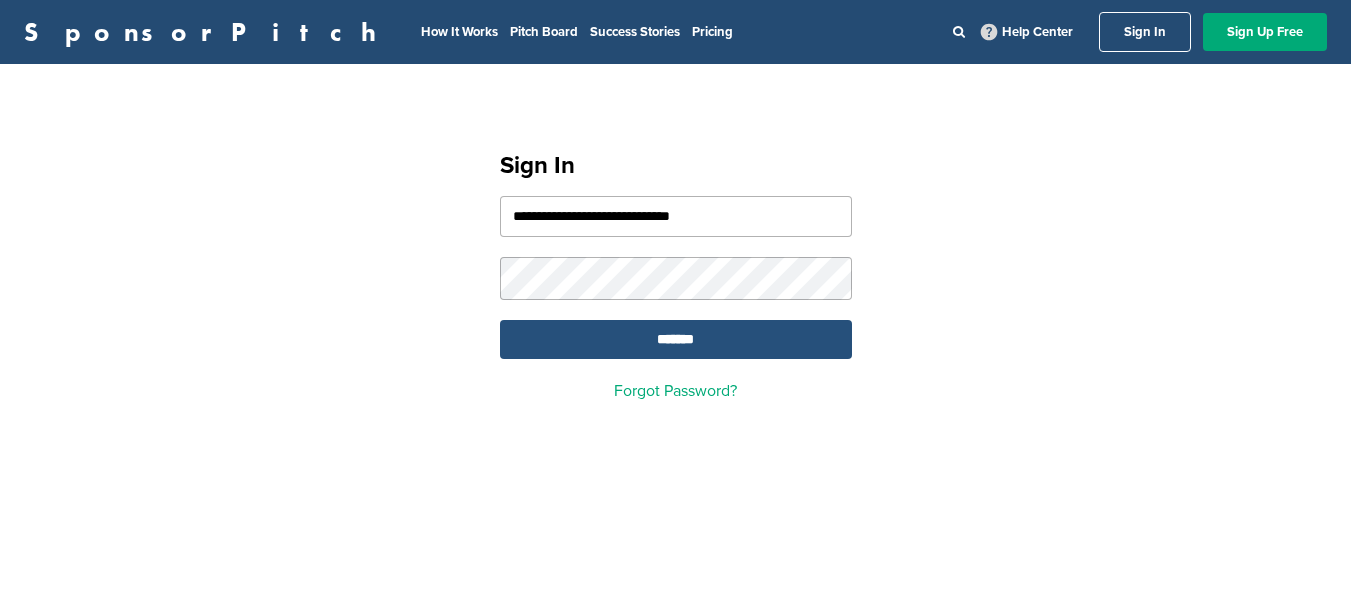 scroll, scrollTop: 0, scrollLeft: 0, axis: both 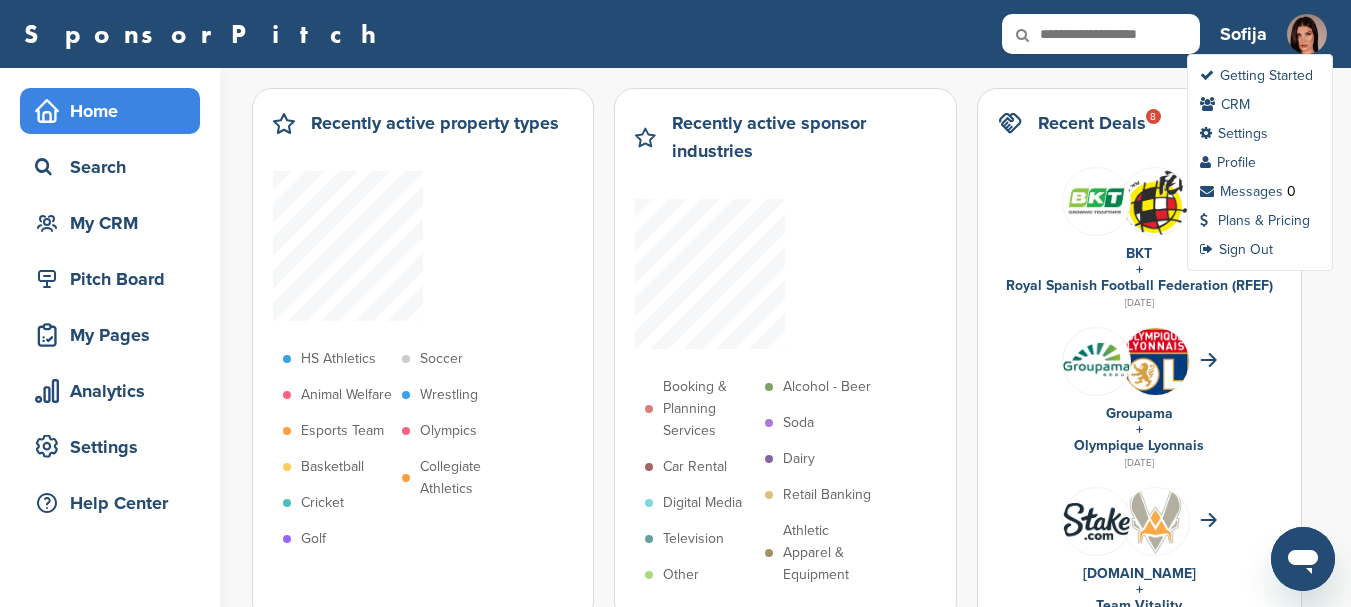 click at bounding box center (1307, 44) 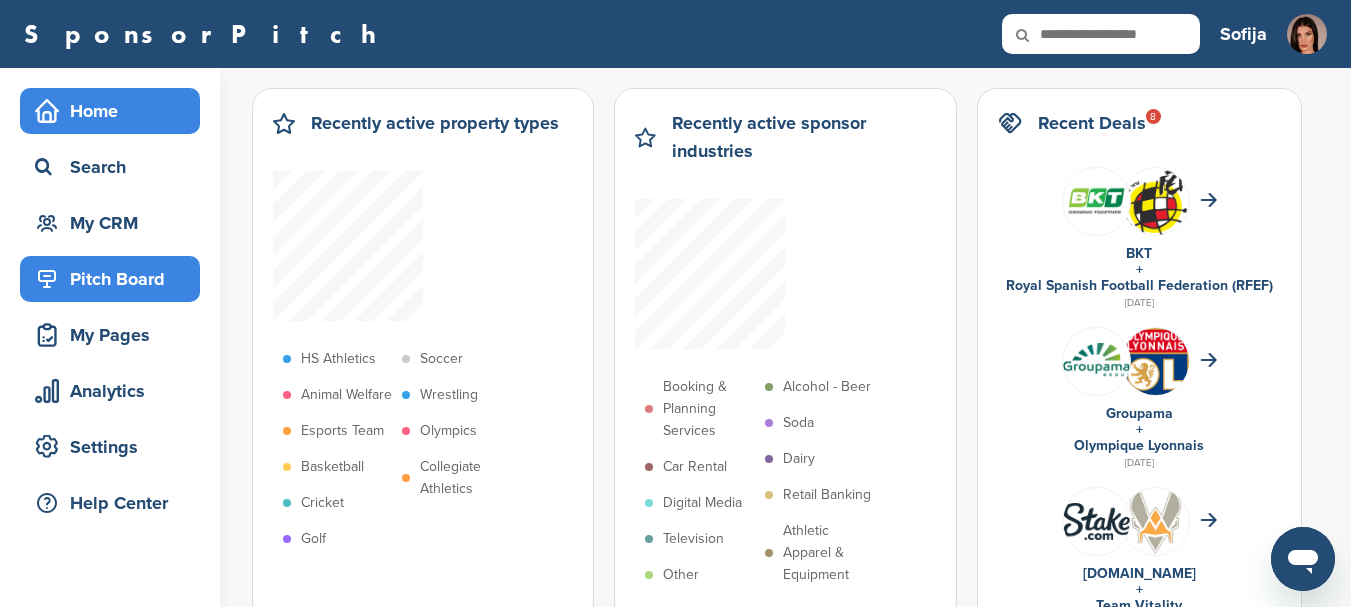 click on "Pitch Board" at bounding box center [115, 279] 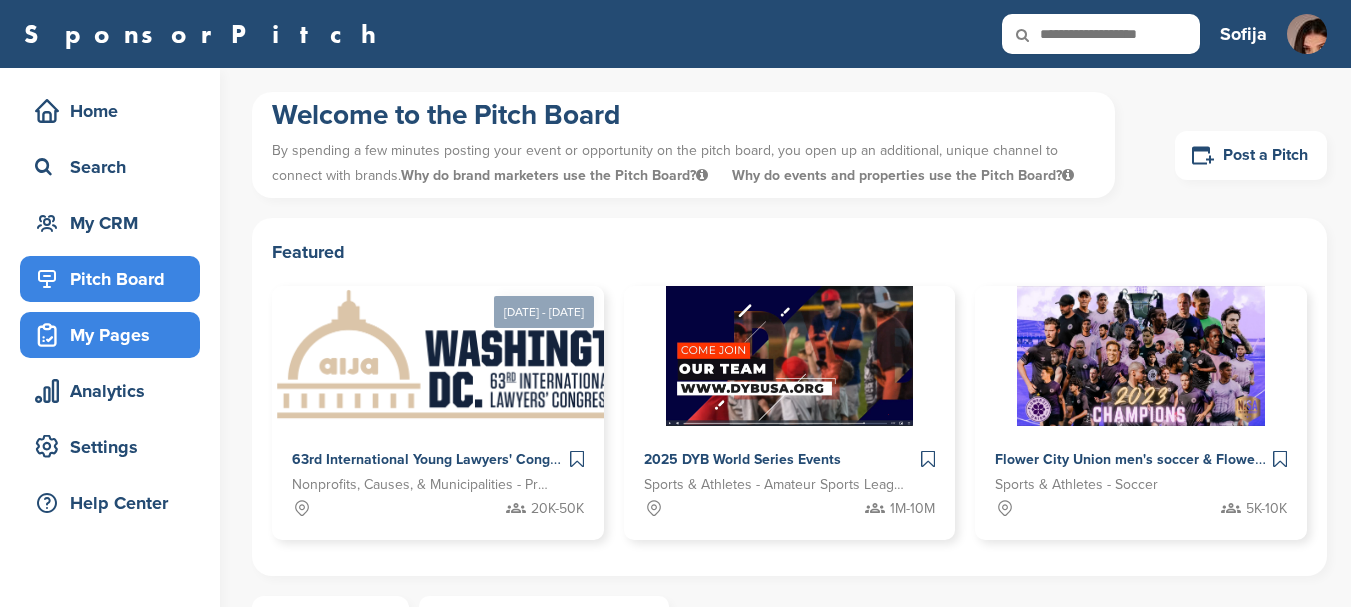 scroll, scrollTop: 0, scrollLeft: 0, axis: both 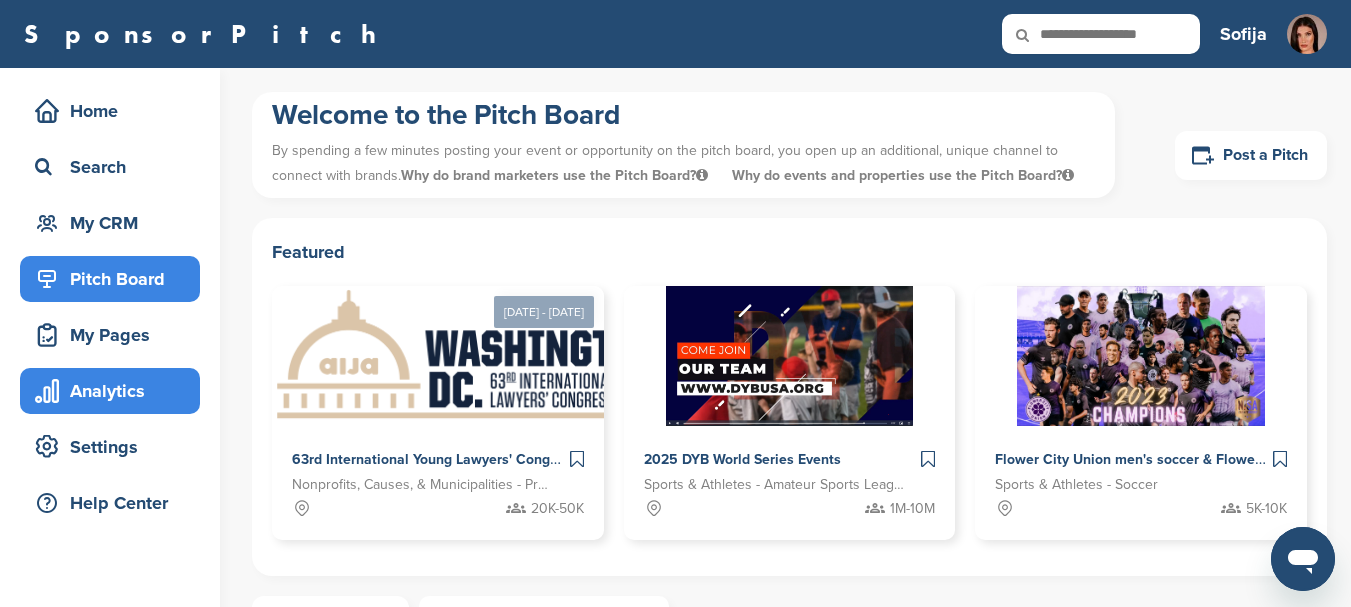 click on "Analytics" at bounding box center [115, 391] 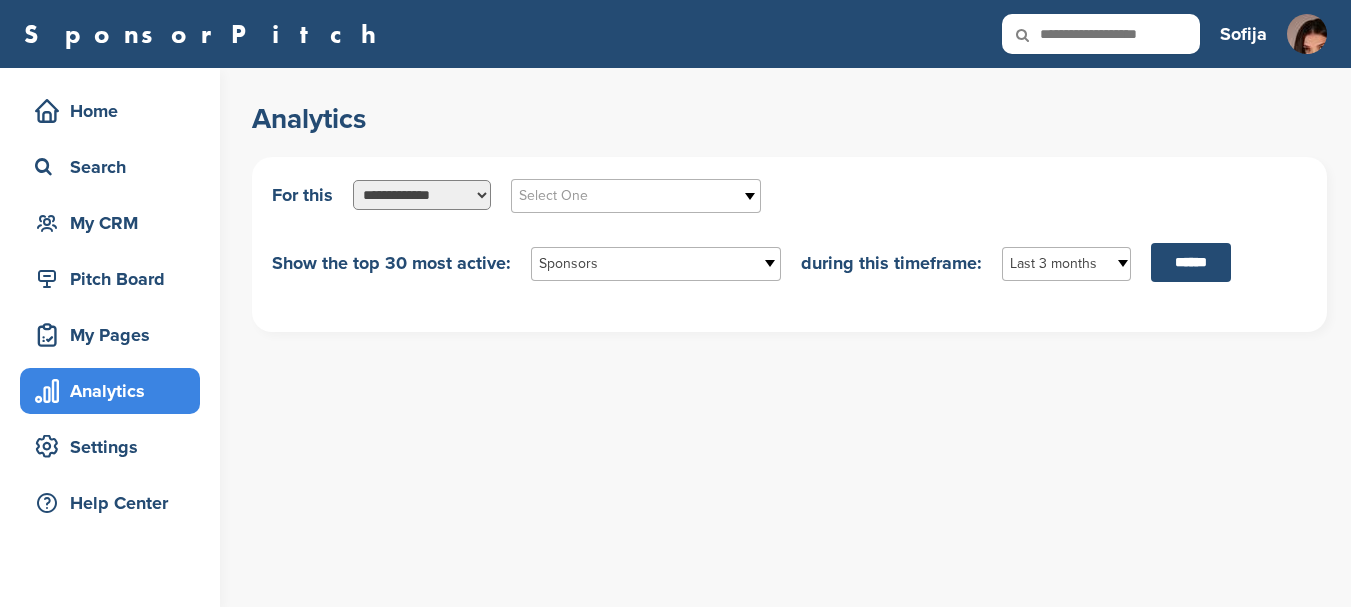 scroll, scrollTop: 0, scrollLeft: 0, axis: both 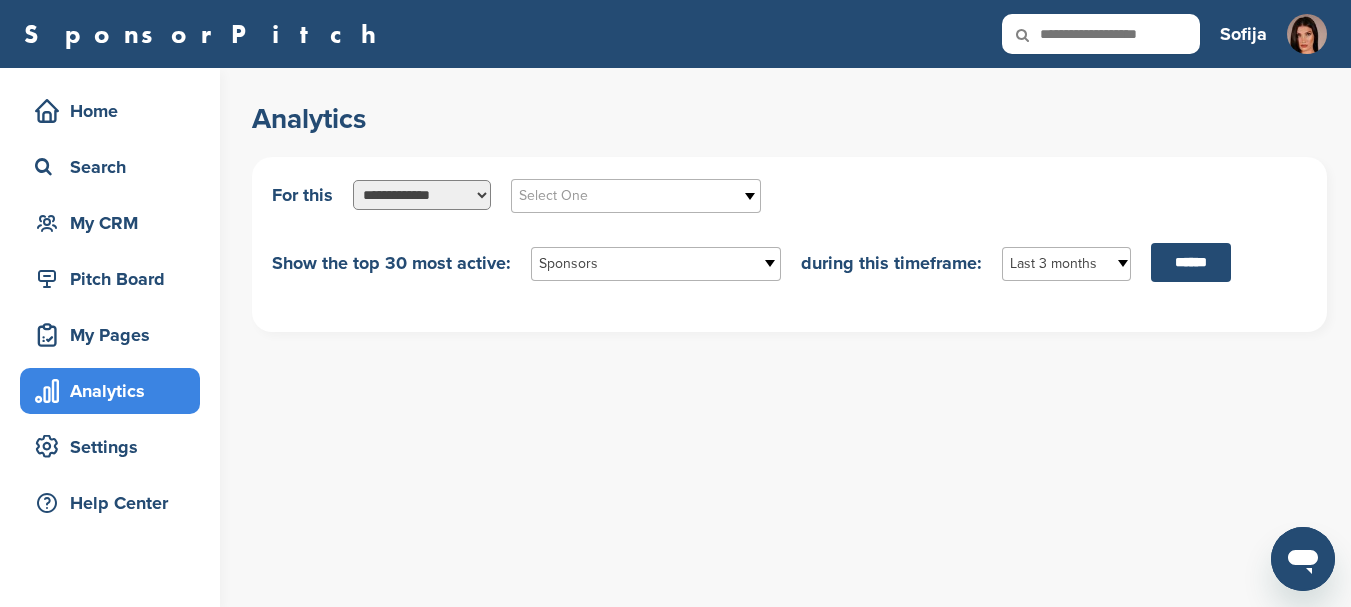 click on "**********" at bounding box center [422, 195] 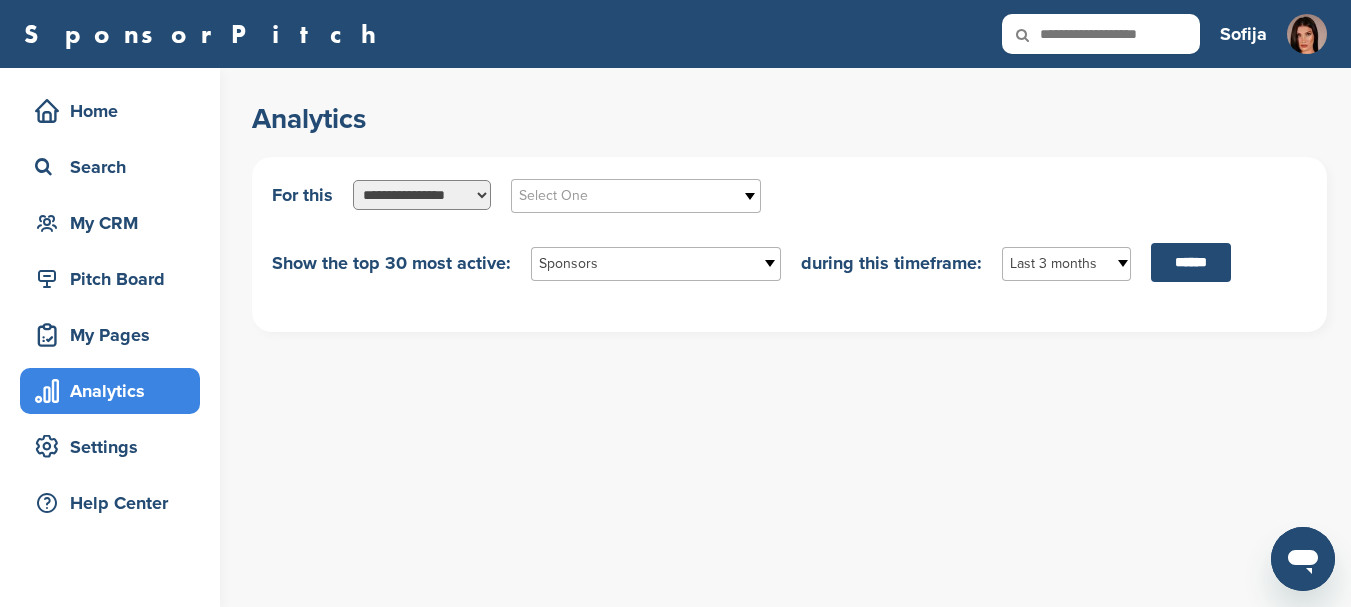 click on "**********" at bounding box center (422, 195) 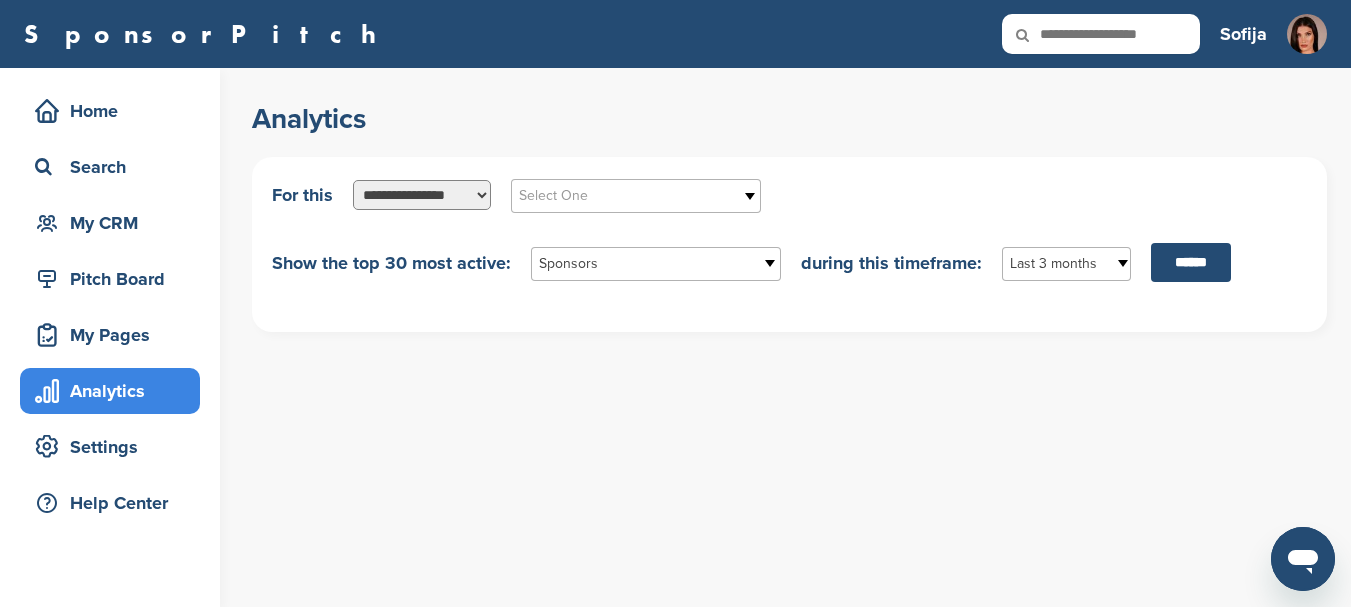 click on "Select One" at bounding box center (623, 196) 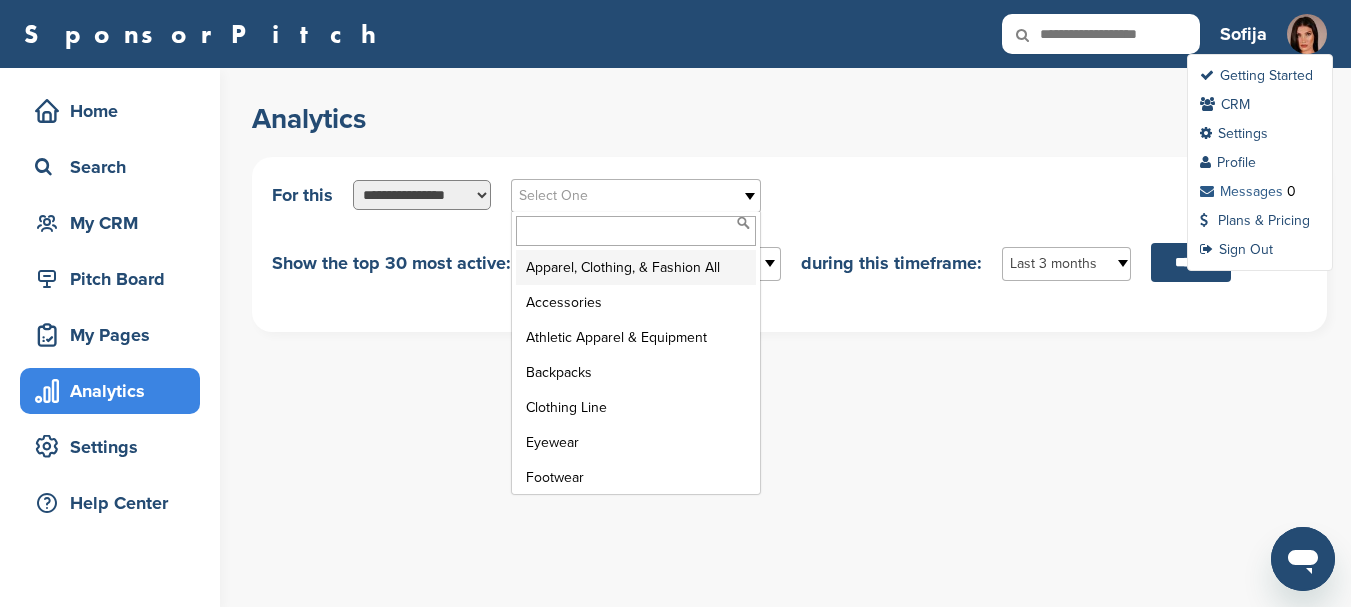 click on "Messages" at bounding box center (1241, 191) 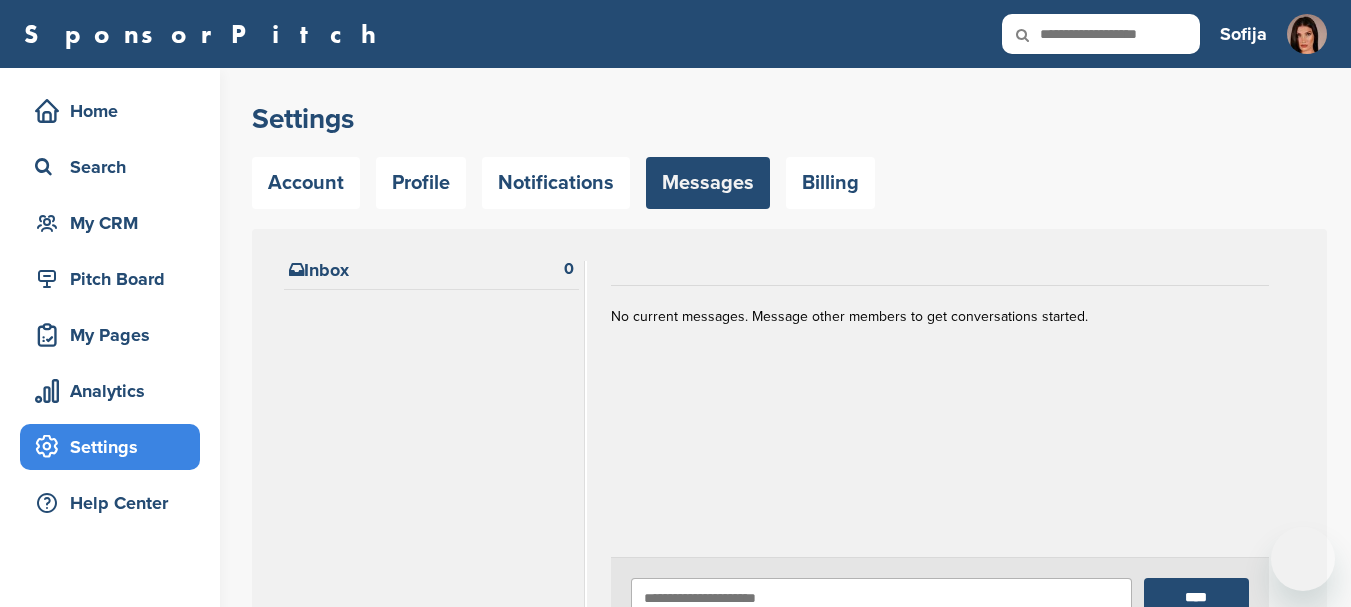 scroll, scrollTop: 0, scrollLeft: 0, axis: both 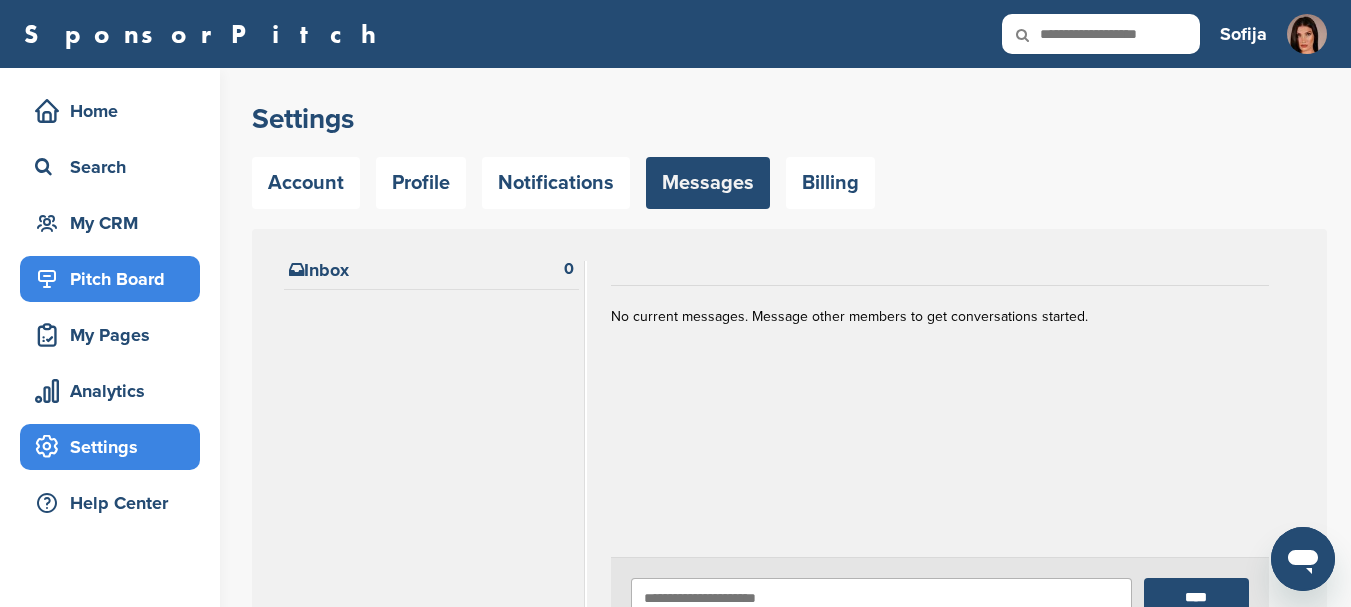 click on "Pitch Board" at bounding box center [115, 279] 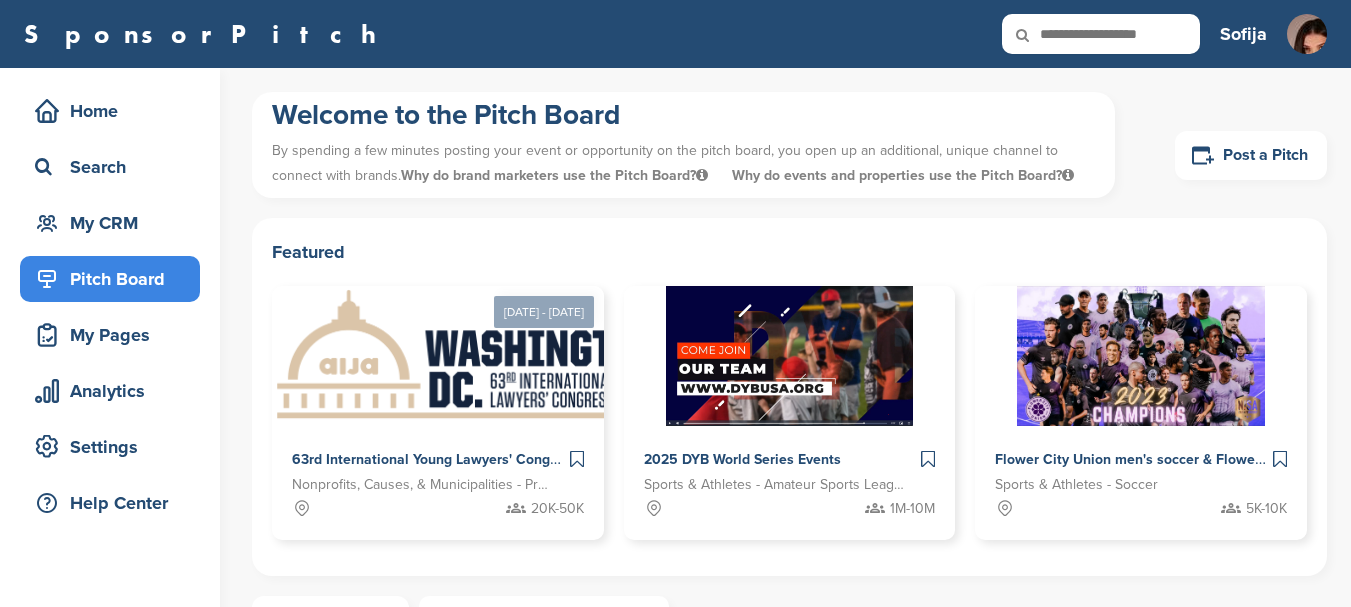 scroll, scrollTop: 0, scrollLeft: 0, axis: both 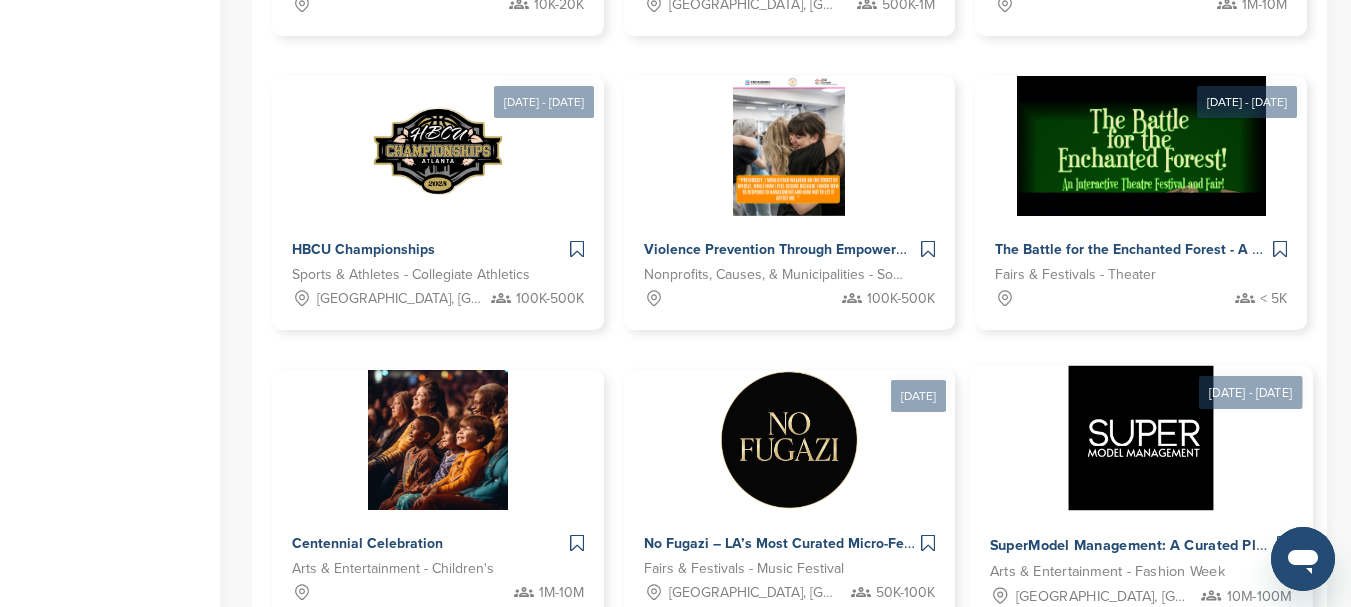 click on "SuperModel Management: A Curated Platform For Premium Brand Alignment" at bounding box center (1131, 546) 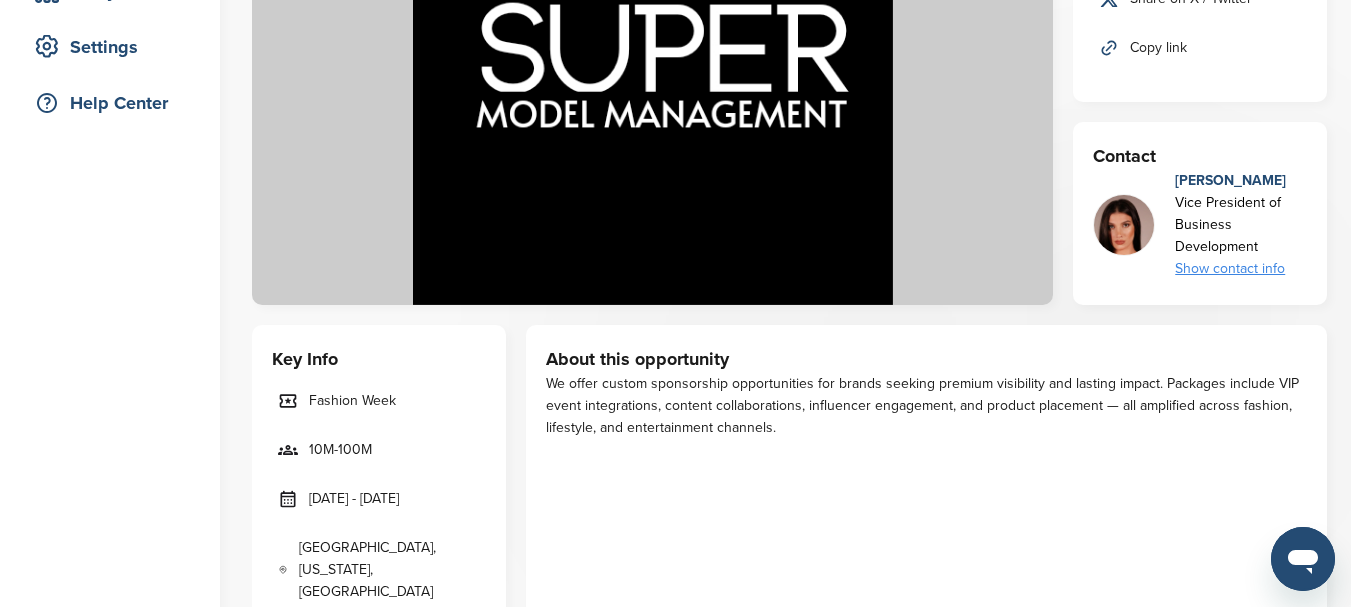 scroll, scrollTop: 400, scrollLeft: 0, axis: vertical 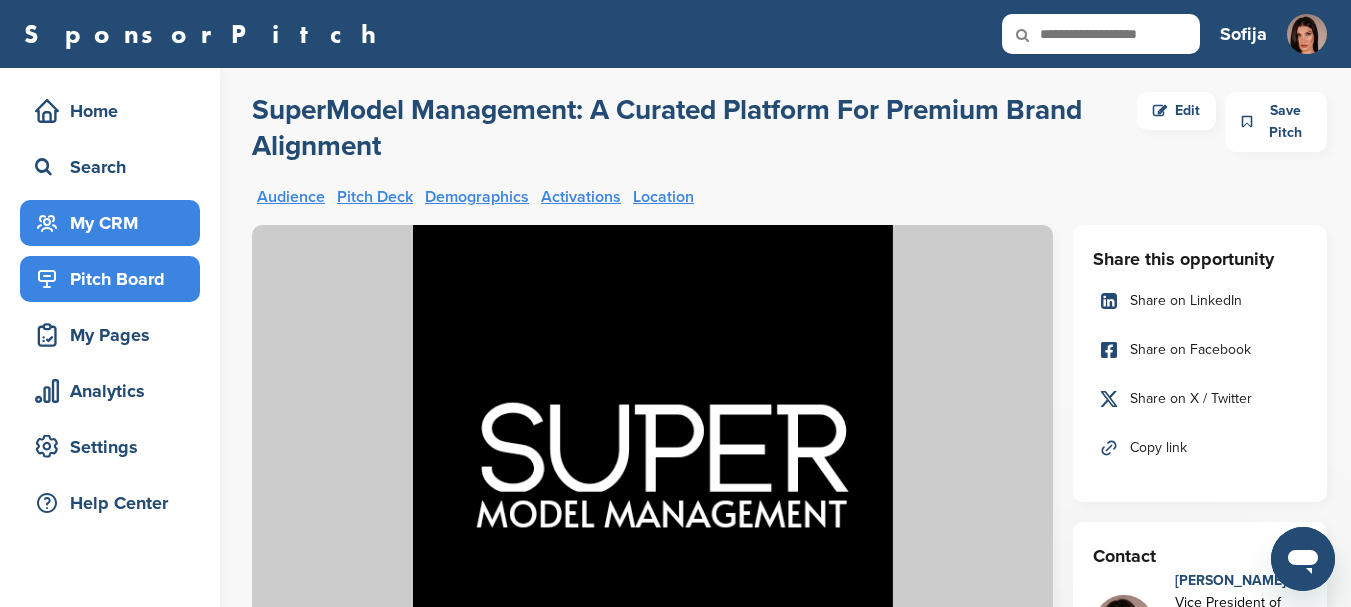 click on "My CRM" at bounding box center [115, 223] 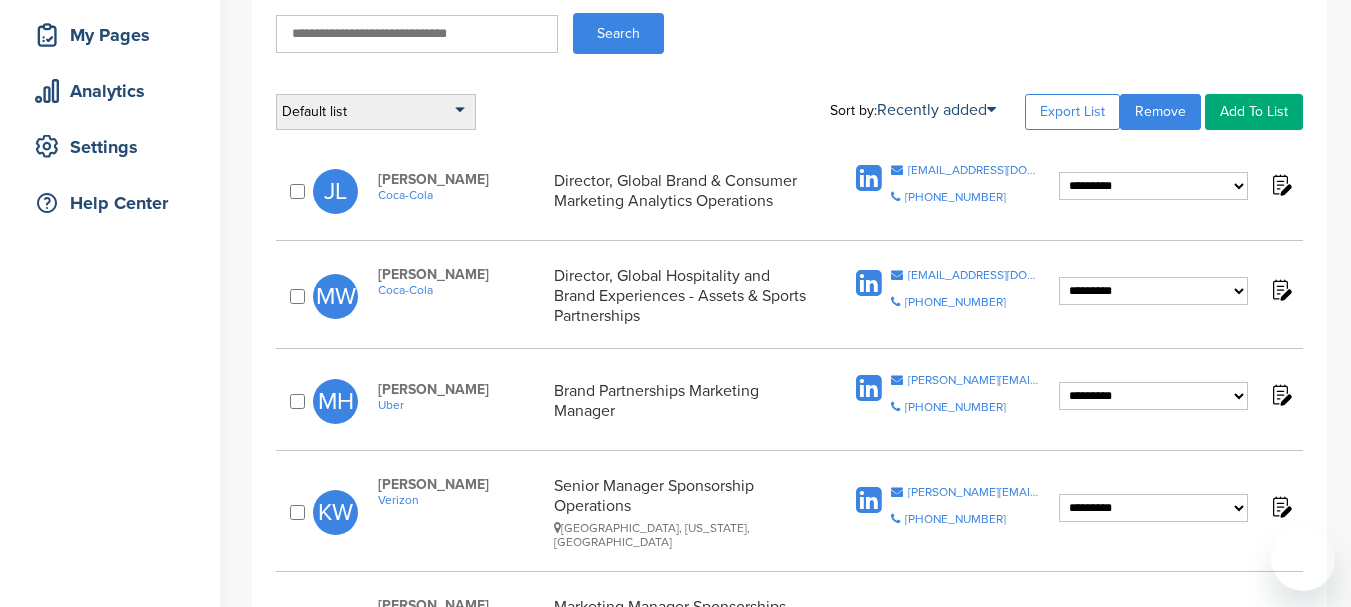 scroll, scrollTop: 300, scrollLeft: 0, axis: vertical 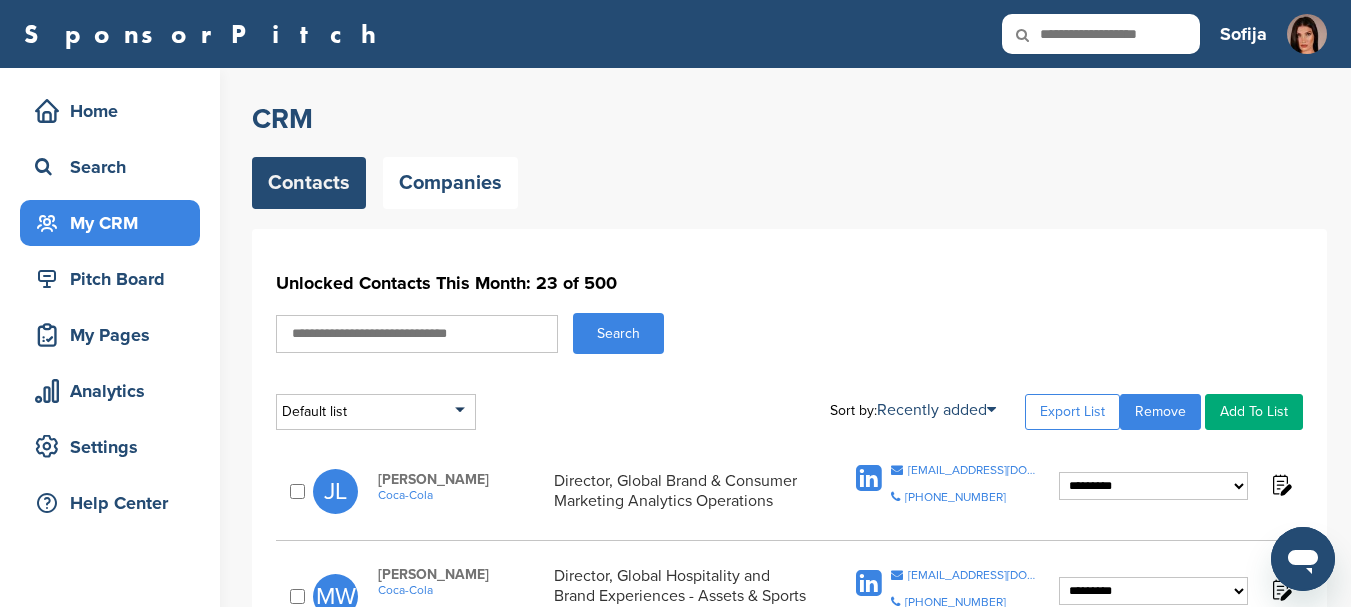 drag, startPoint x: 449, startPoint y: 338, endPoint x: 446, endPoint y: 325, distance: 13.341664 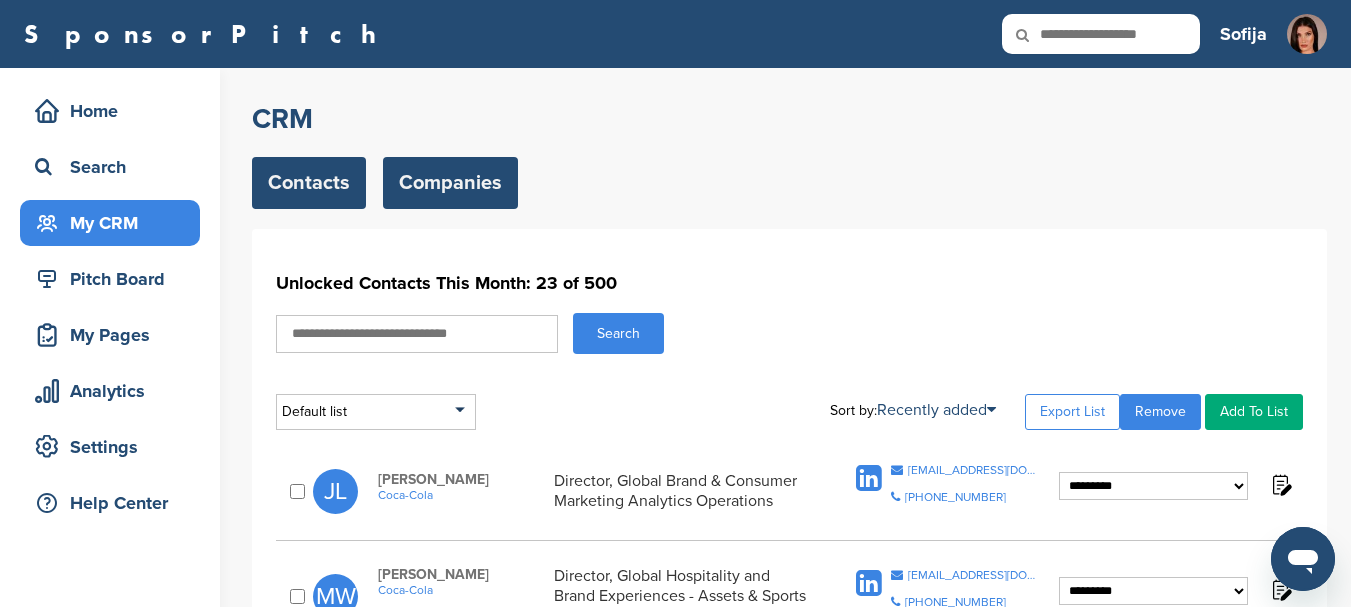 click on "Companies" at bounding box center [450, 183] 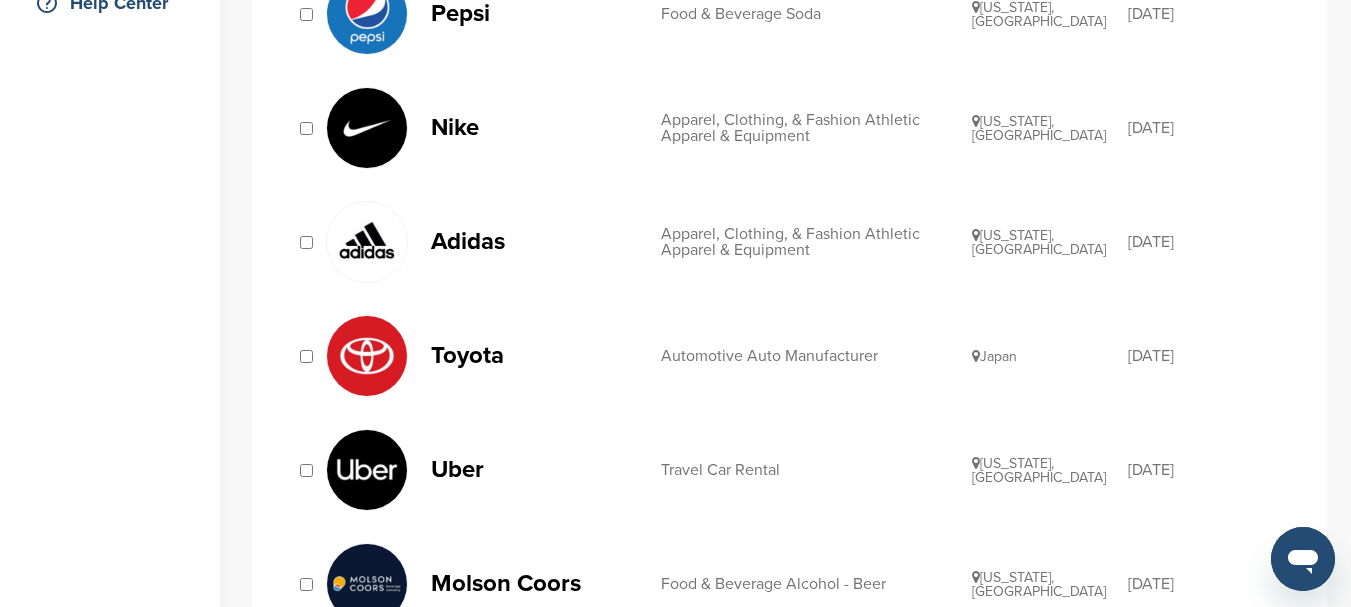 scroll, scrollTop: 600, scrollLeft: 0, axis: vertical 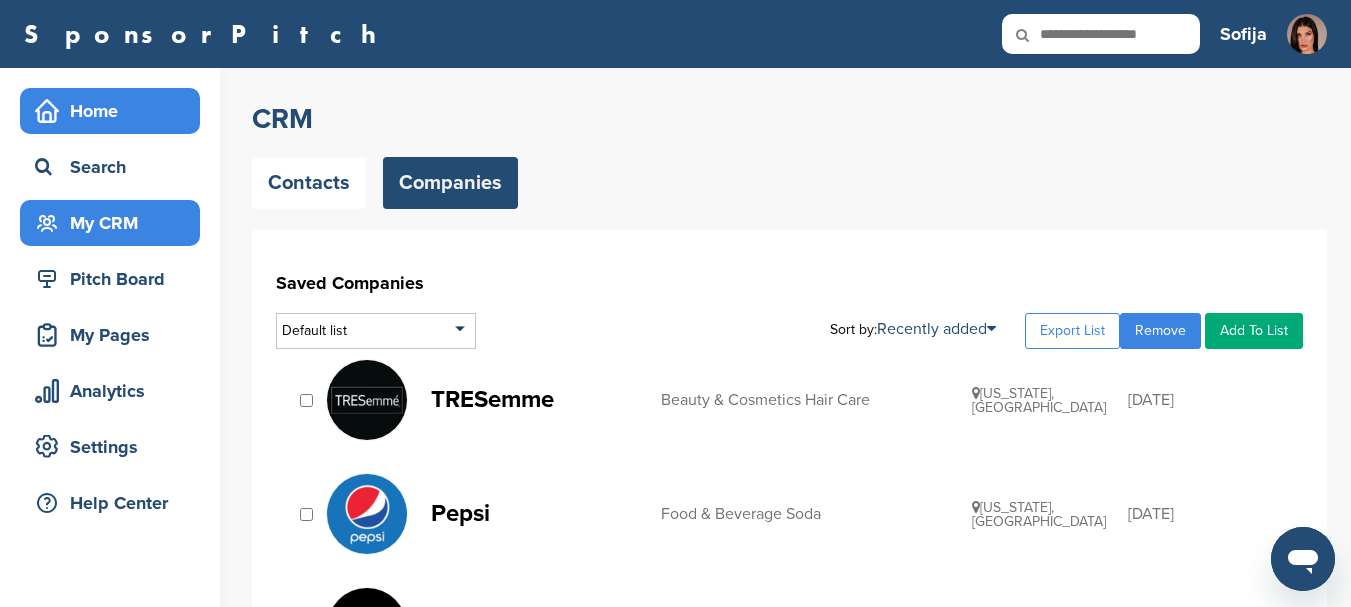 click on "Home" at bounding box center (115, 111) 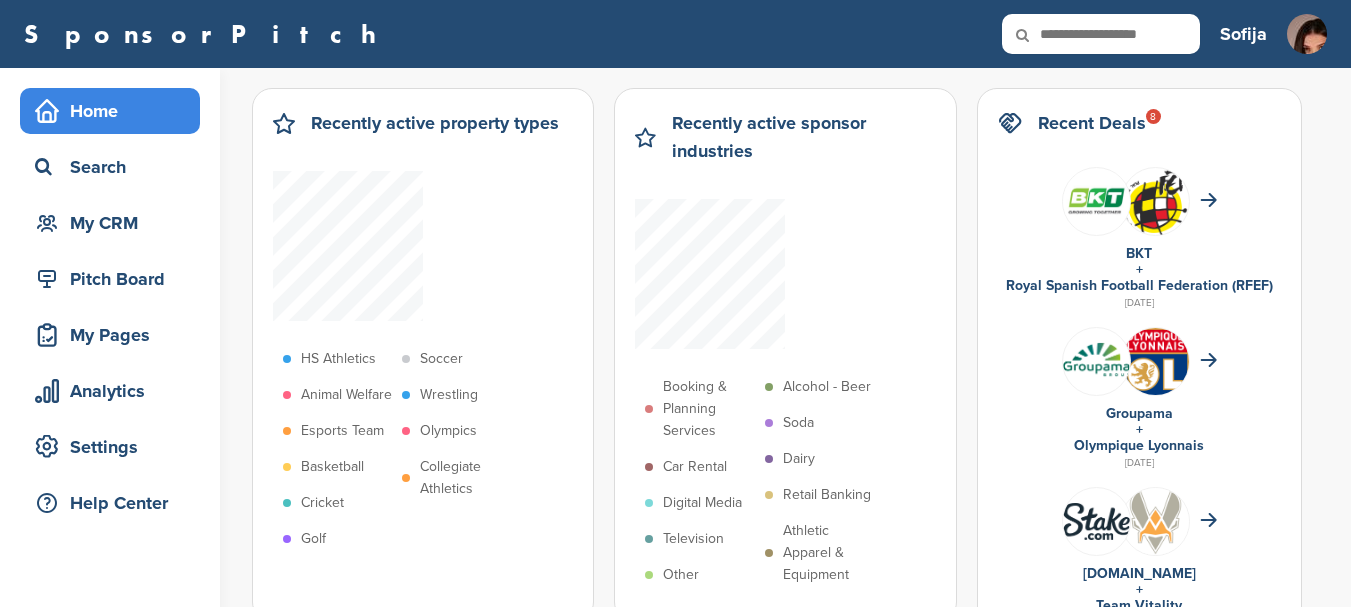 scroll, scrollTop: 0, scrollLeft: 0, axis: both 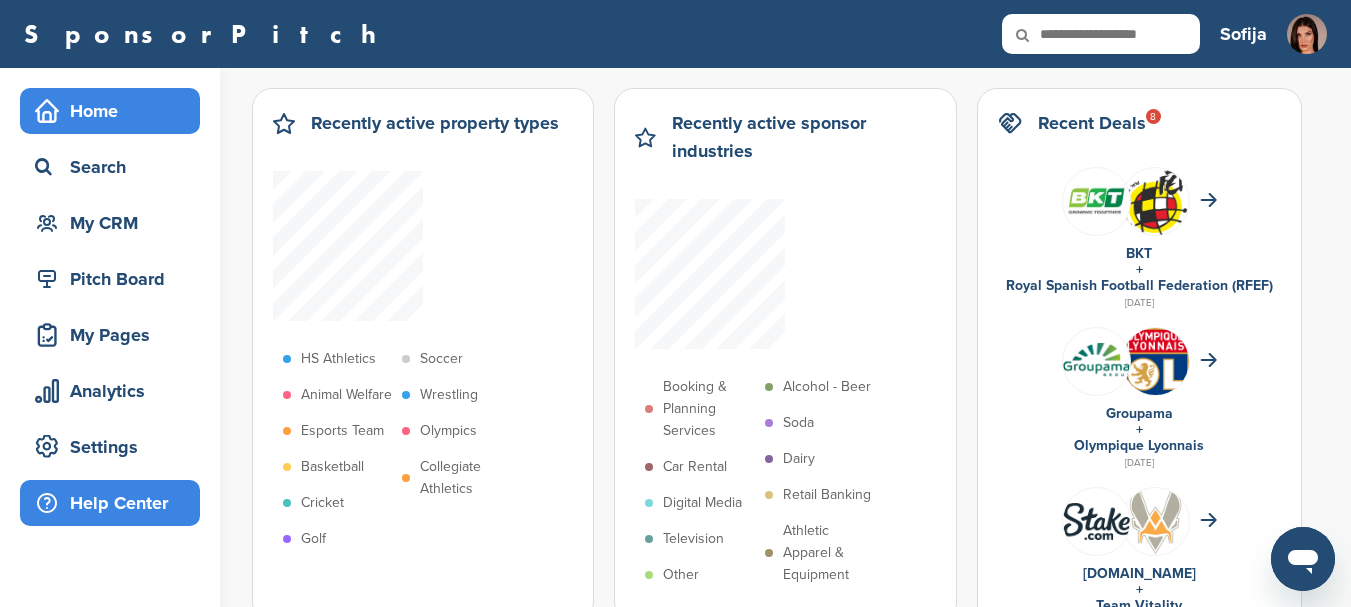 click on "Help Center" at bounding box center (115, 503) 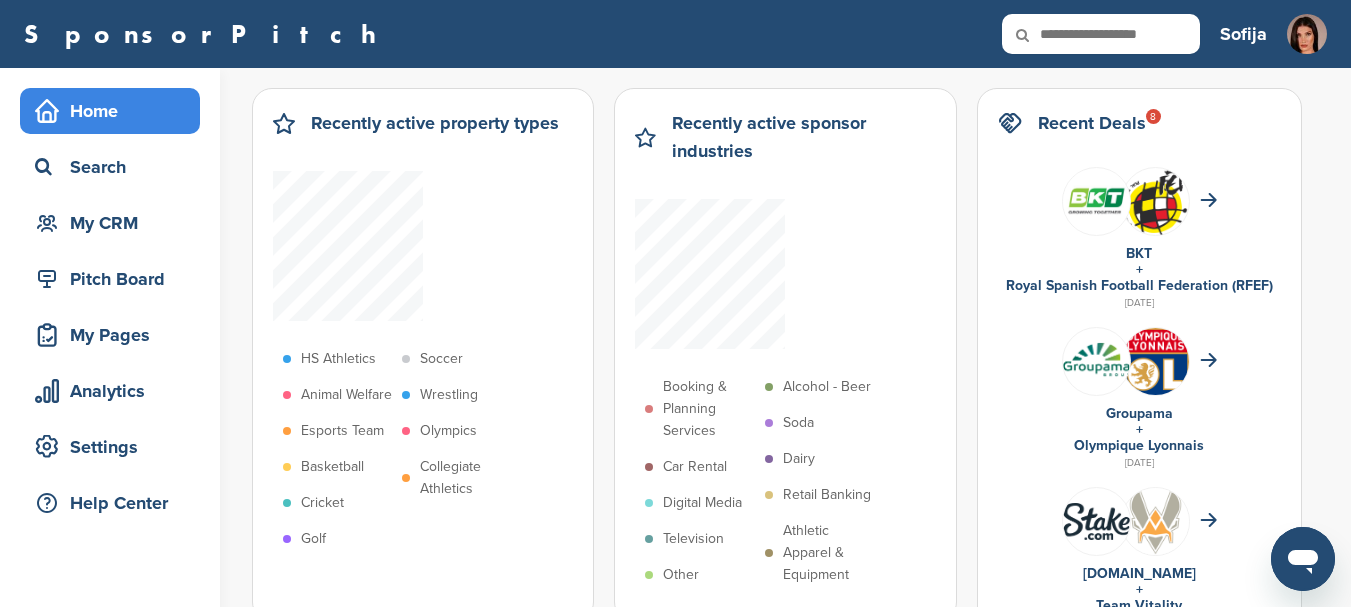 scroll, scrollTop: 100, scrollLeft: 0, axis: vertical 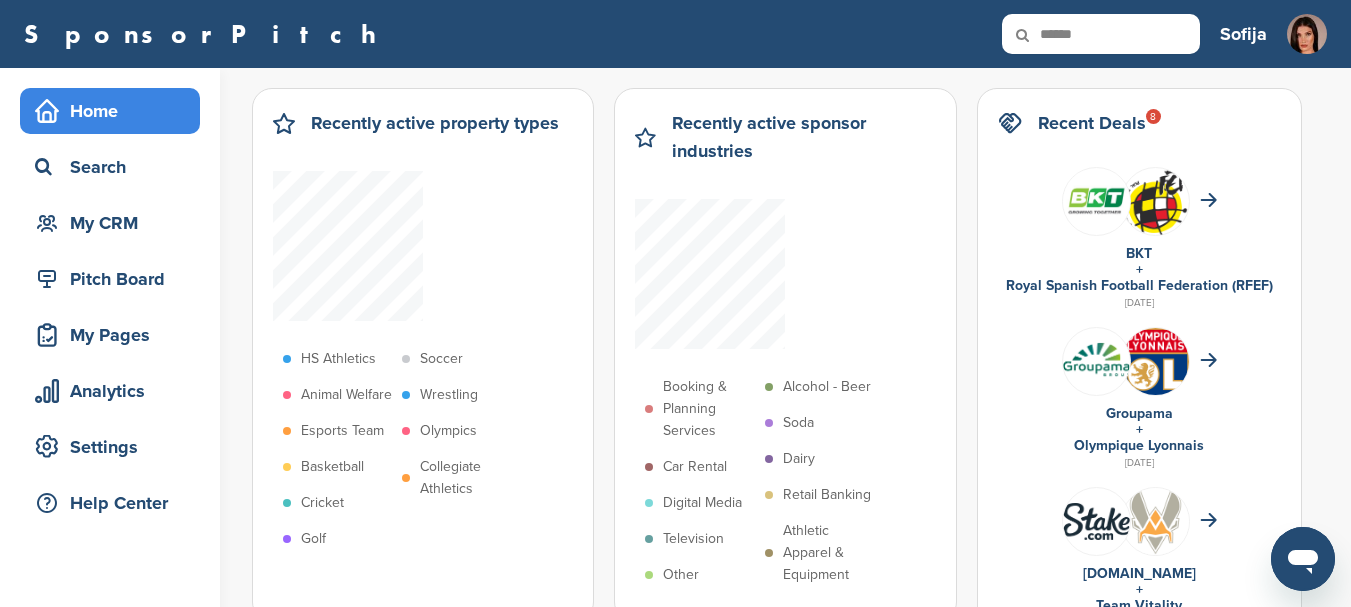 type on "*****" 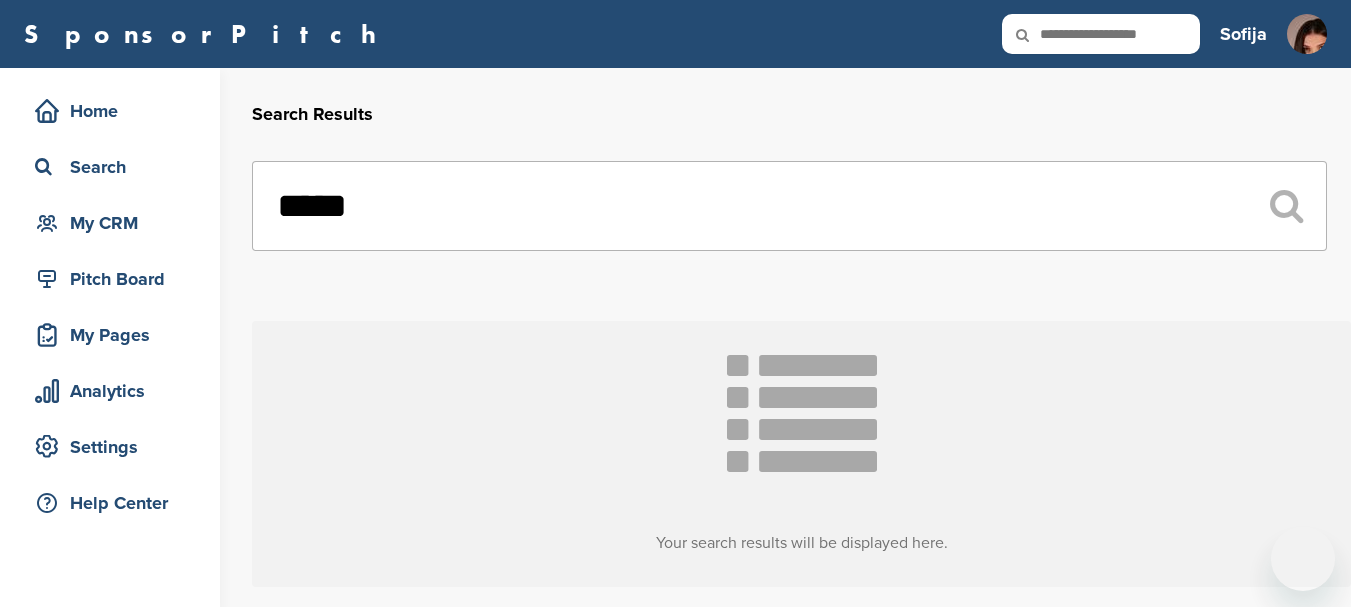 scroll, scrollTop: 0, scrollLeft: 0, axis: both 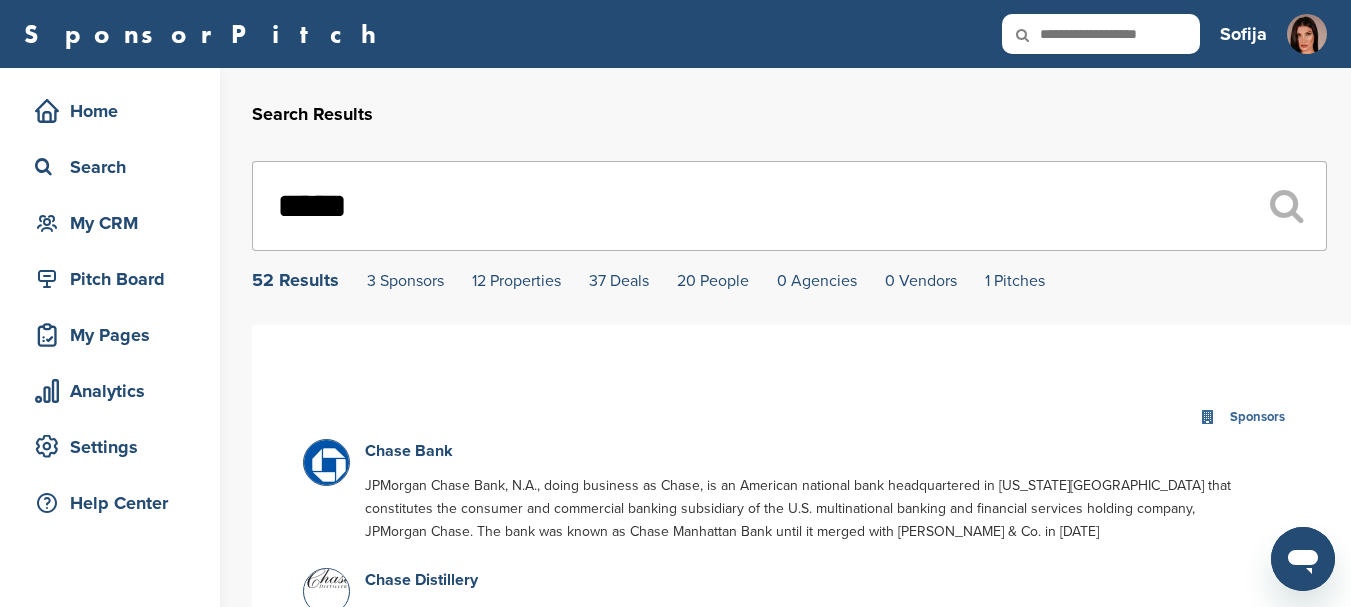 drag, startPoint x: 475, startPoint y: 213, endPoint x: 463, endPoint y: 215, distance: 12.165525 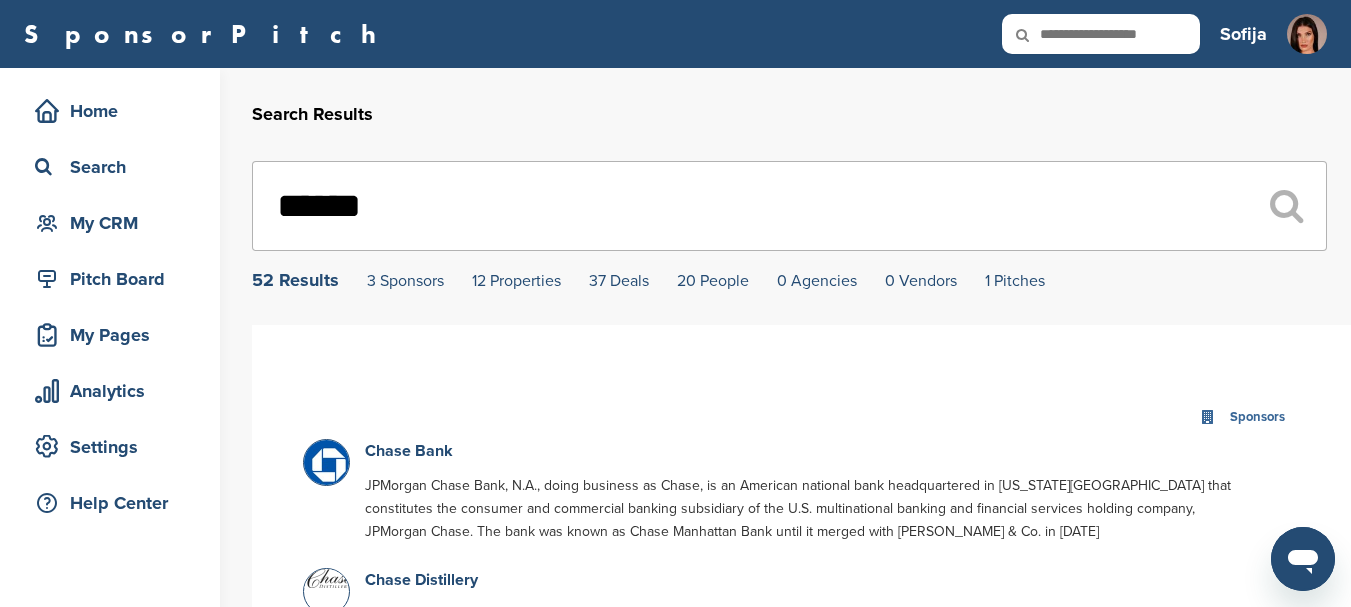 type on "*****" 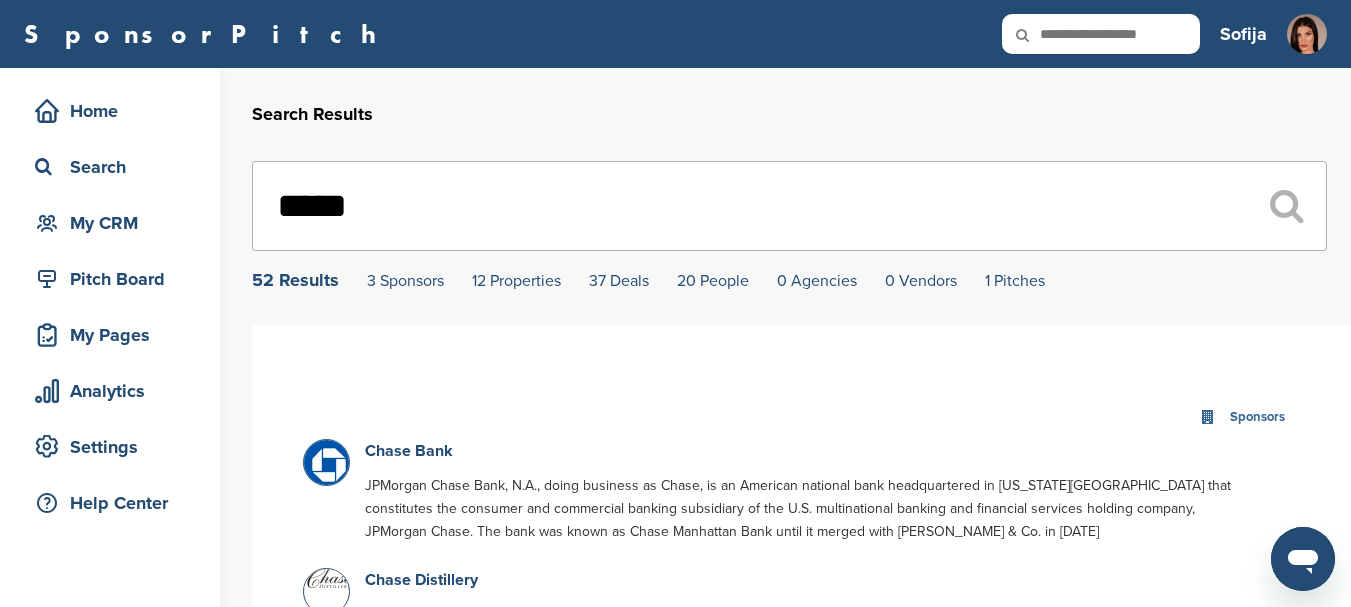 scroll, scrollTop: 200, scrollLeft: 0, axis: vertical 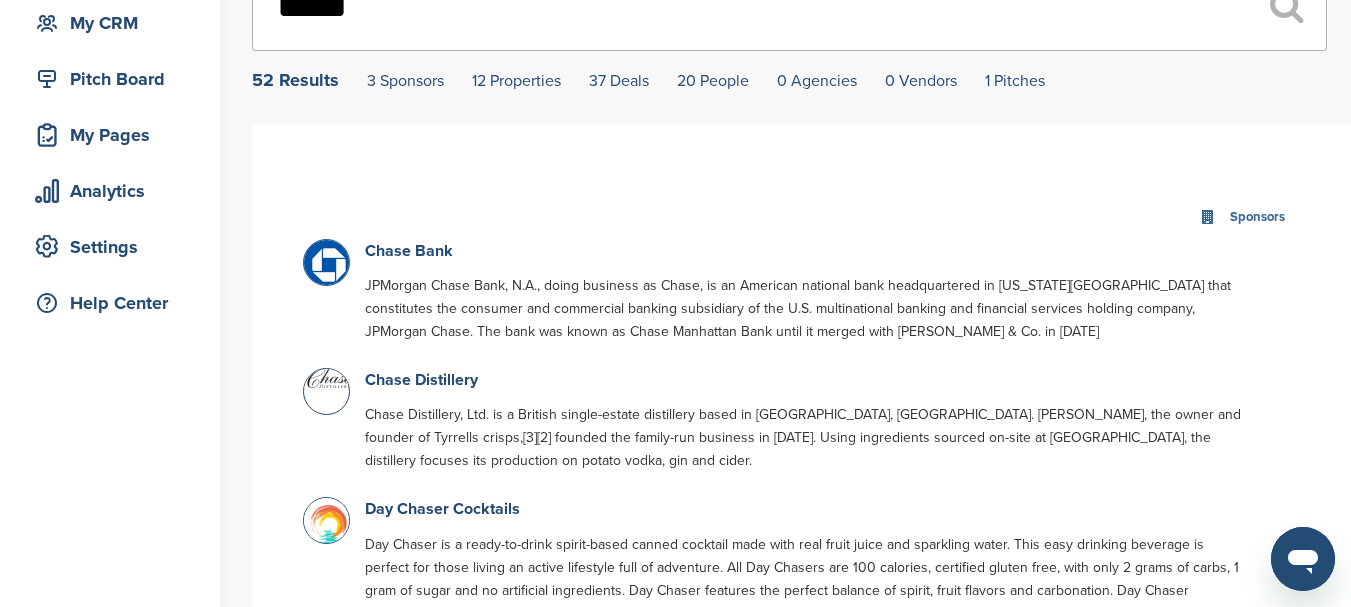 drag, startPoint x: 404, startPoint y: 244, endPoint x: 394, endPoint y: 234, distance: 14.142136 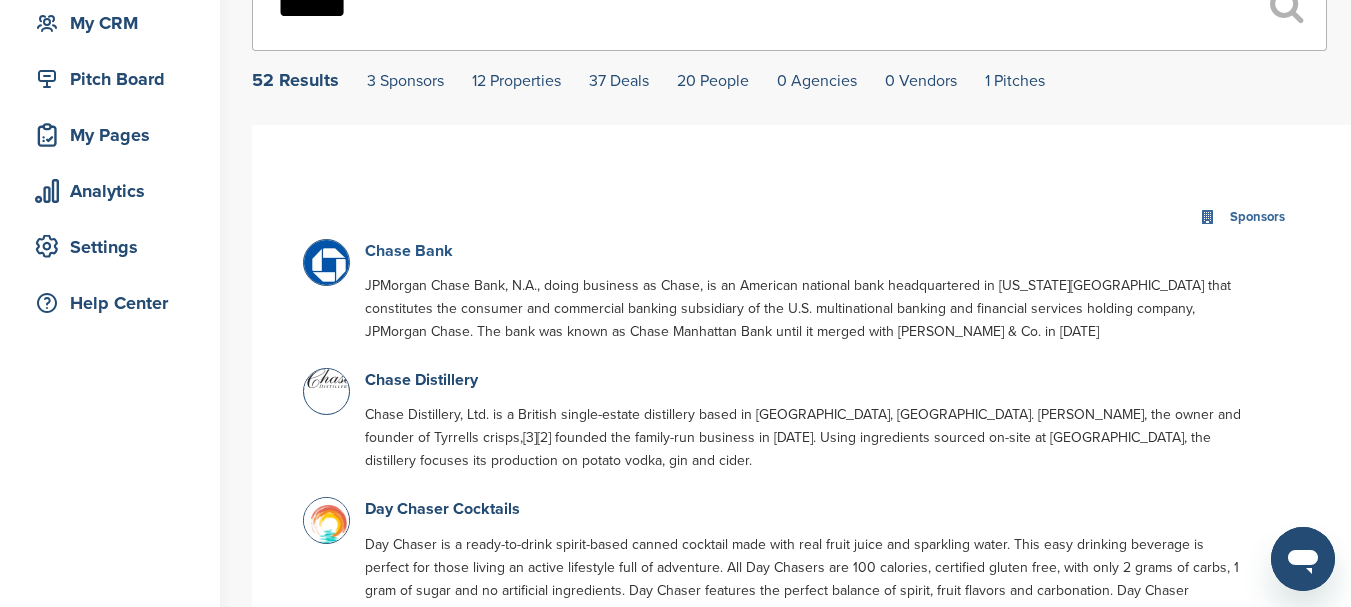 click on "3 Sponsors" at bounding box center (405, 81) 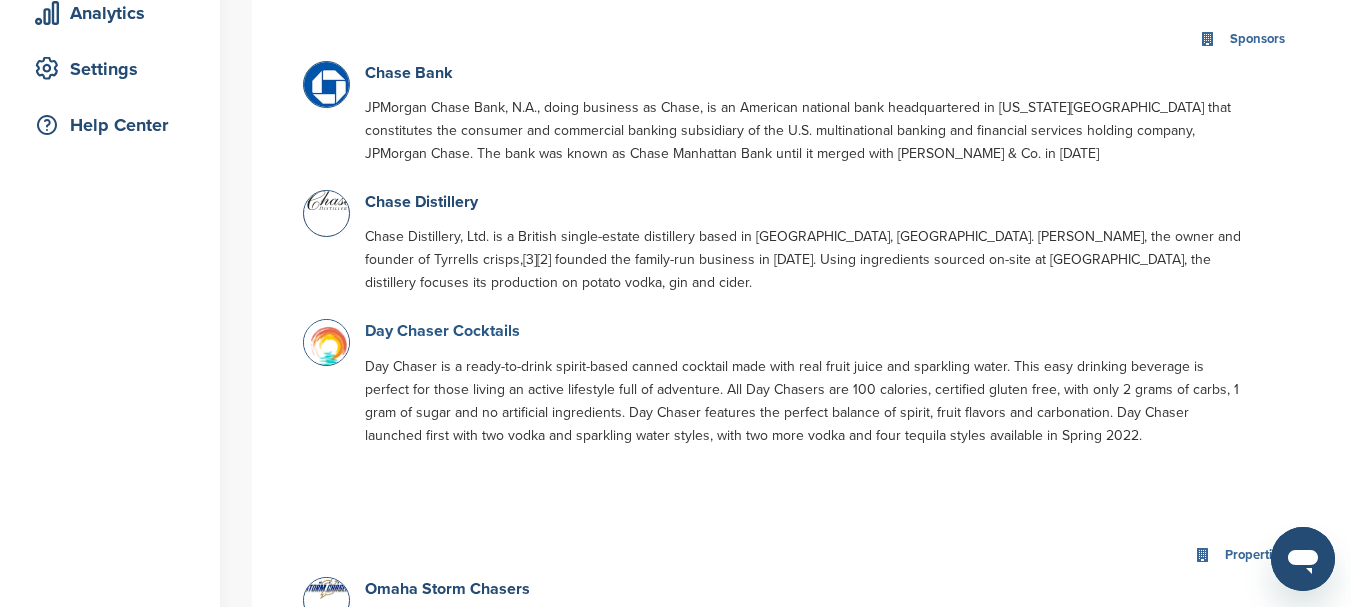 click on "Day Chaser Cocktails" at bounding box center (442, 331) 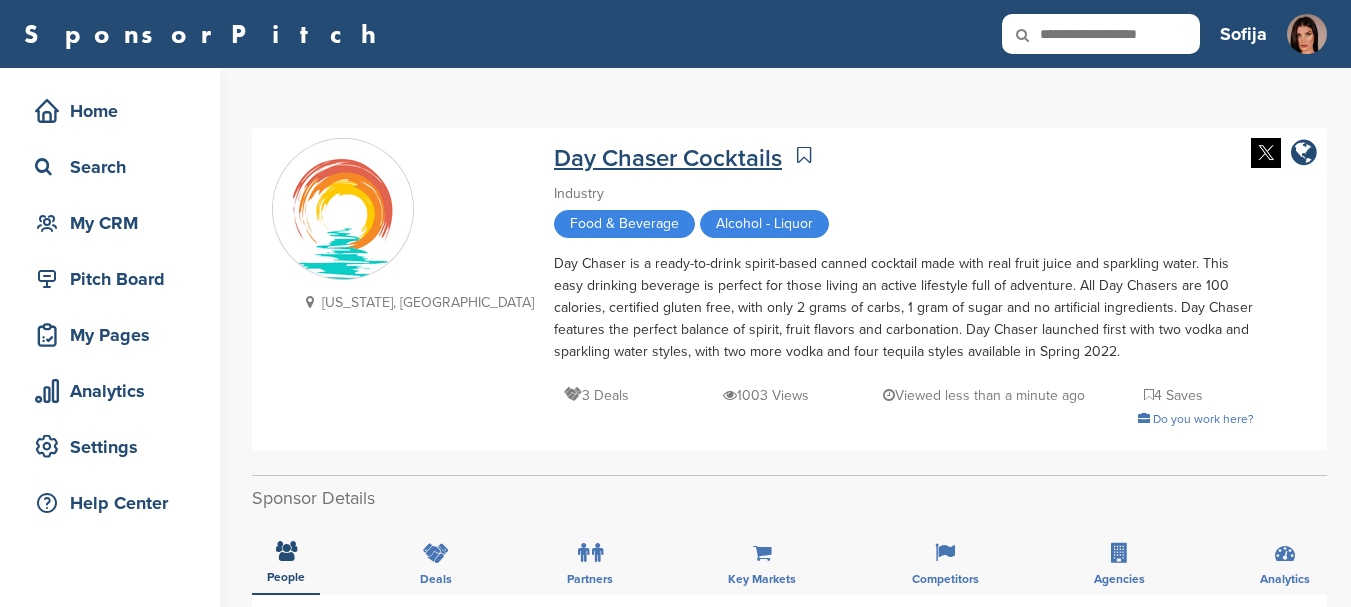 scroll, scrollTop: 0, scrollLeft: 0, axis: both 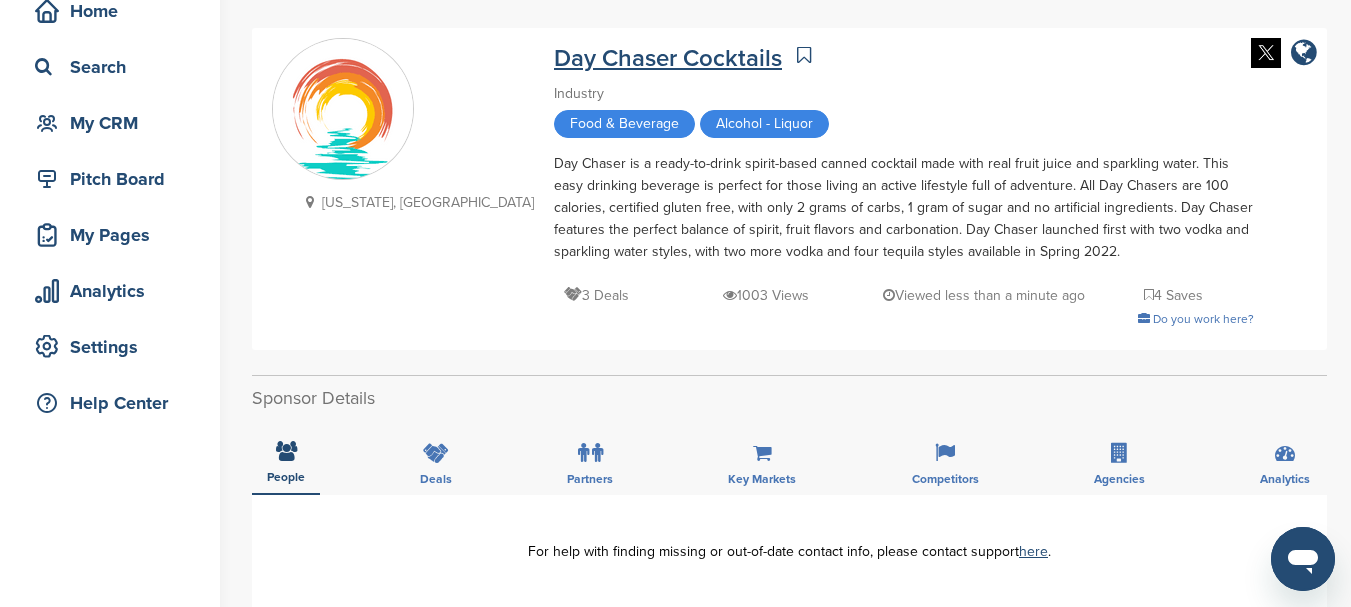click on "Day Chaser Cocktails" at bounding box center [668, 58] 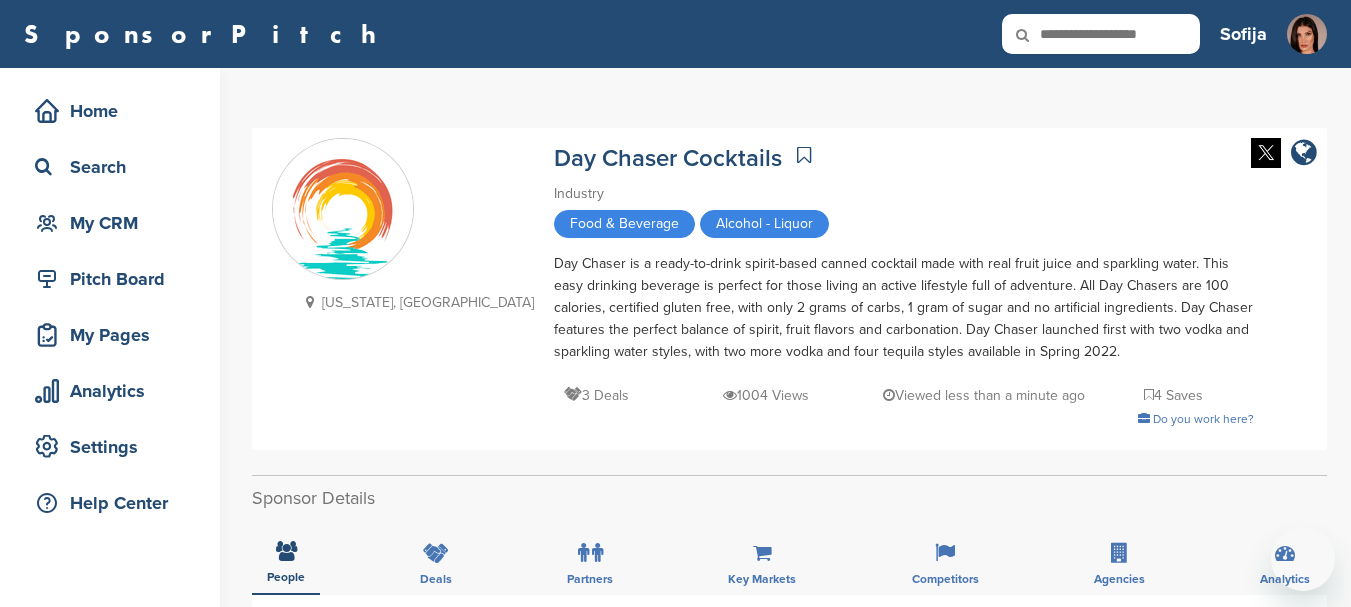 scroll, scrollTop: 0, scrollLeft: 0, axis: both 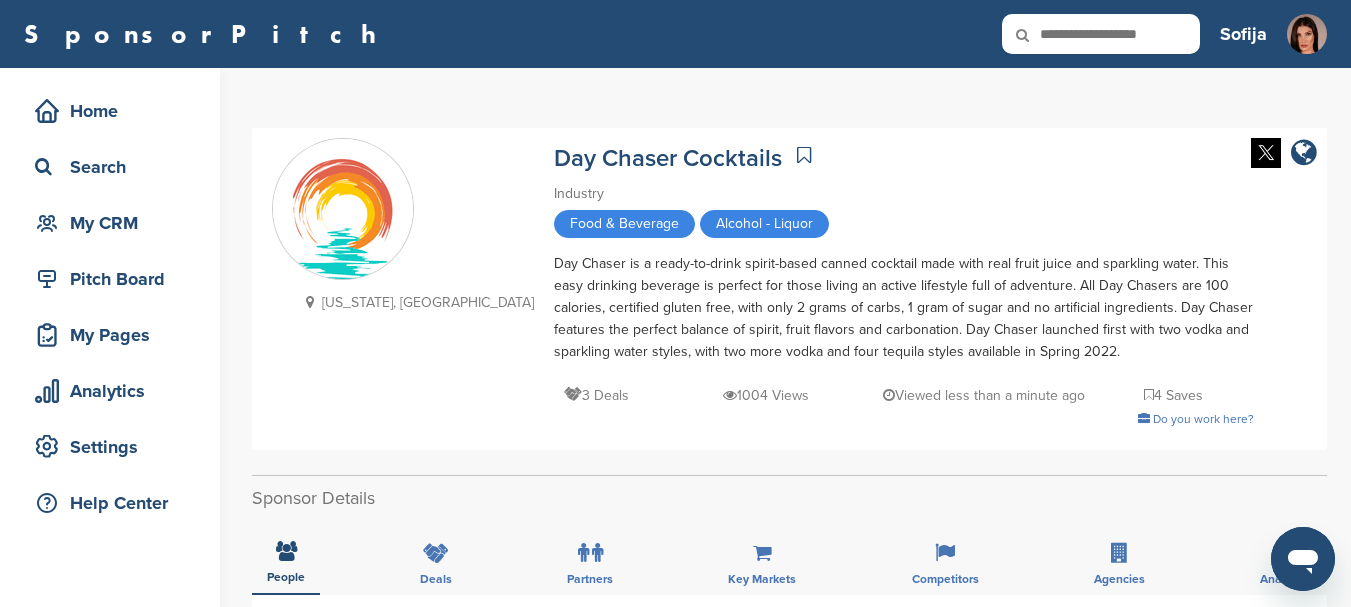 click at bounding box center [343, 249] 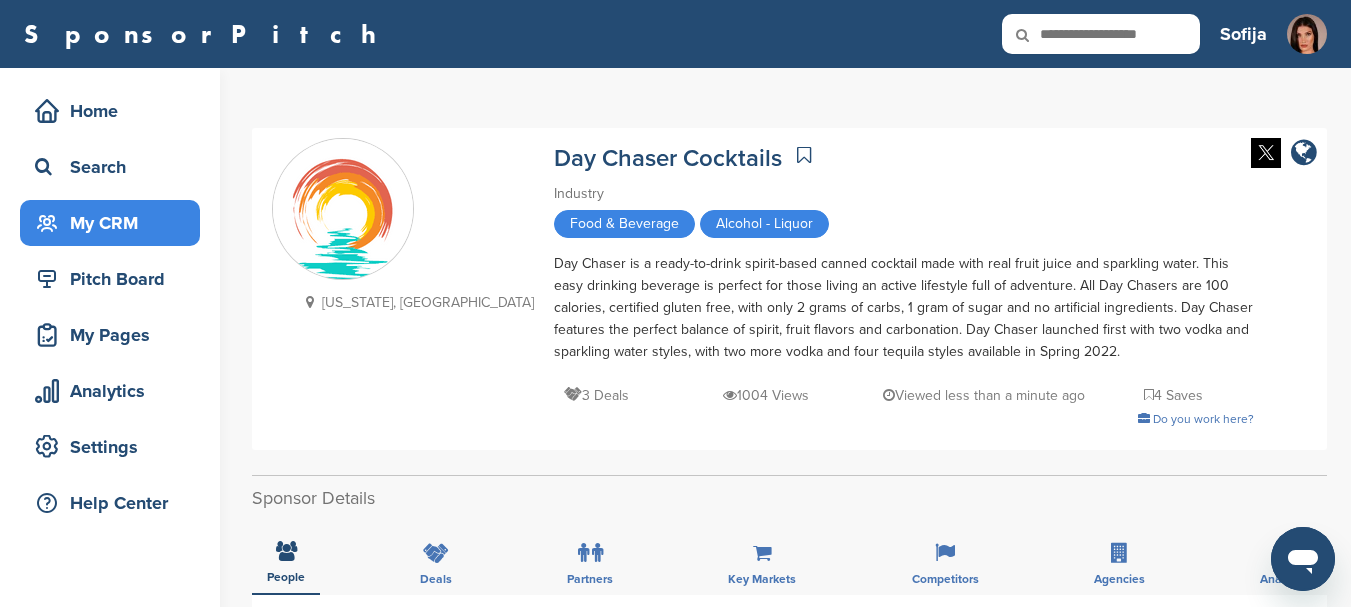 click on "My CRM" at bounding box center (115, 223) 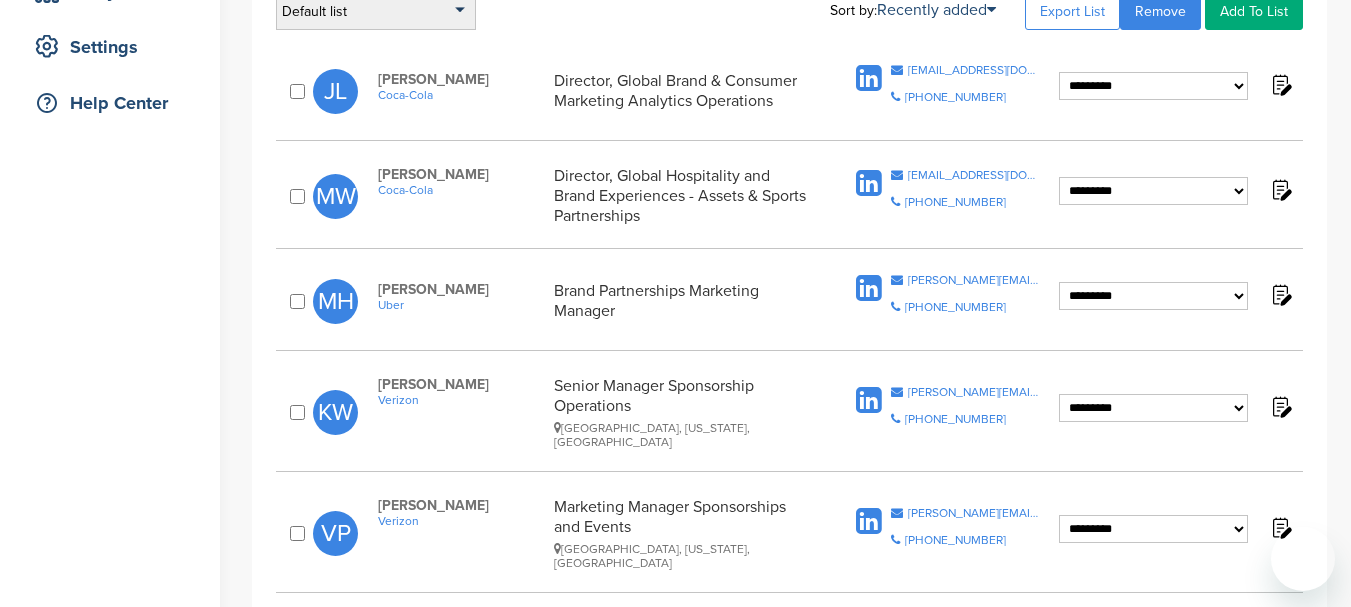 scroll, scrollTop: 400, scrollLeft: 0, axis: vertical 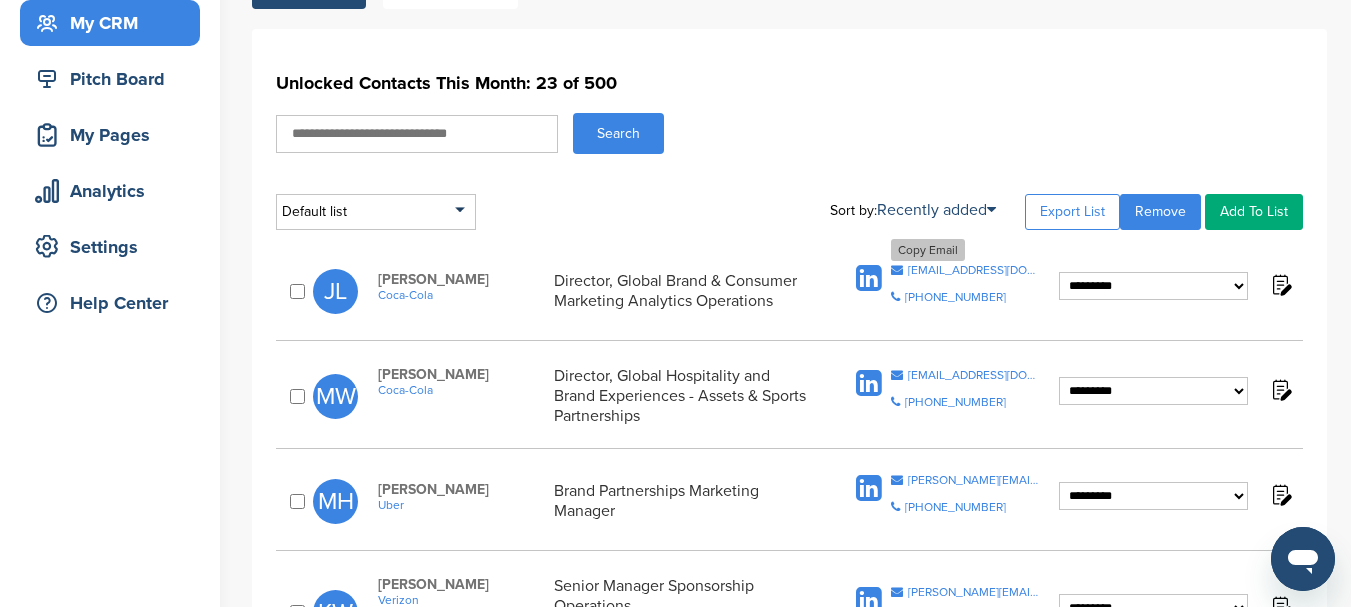 click on "[EMAIL_ADDRESS][DOMAIN_NAME]" at bounding box center [974, 270] 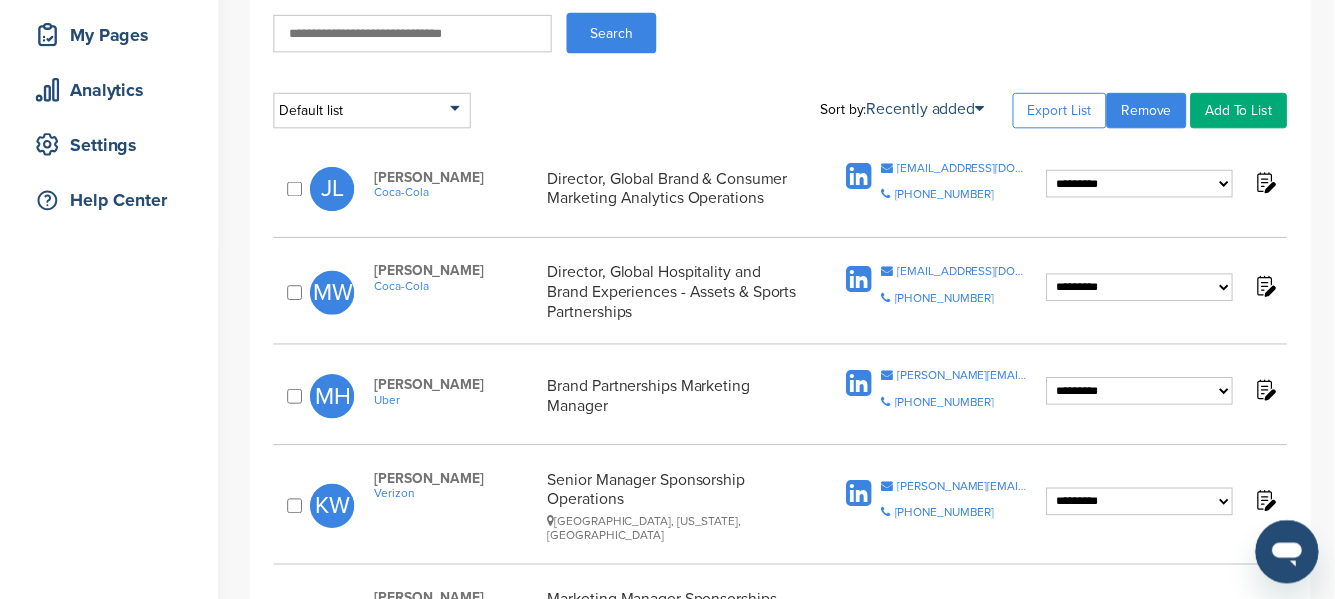 scroll, scrollTop: 500, scrollLeft: 0, axis: vertical 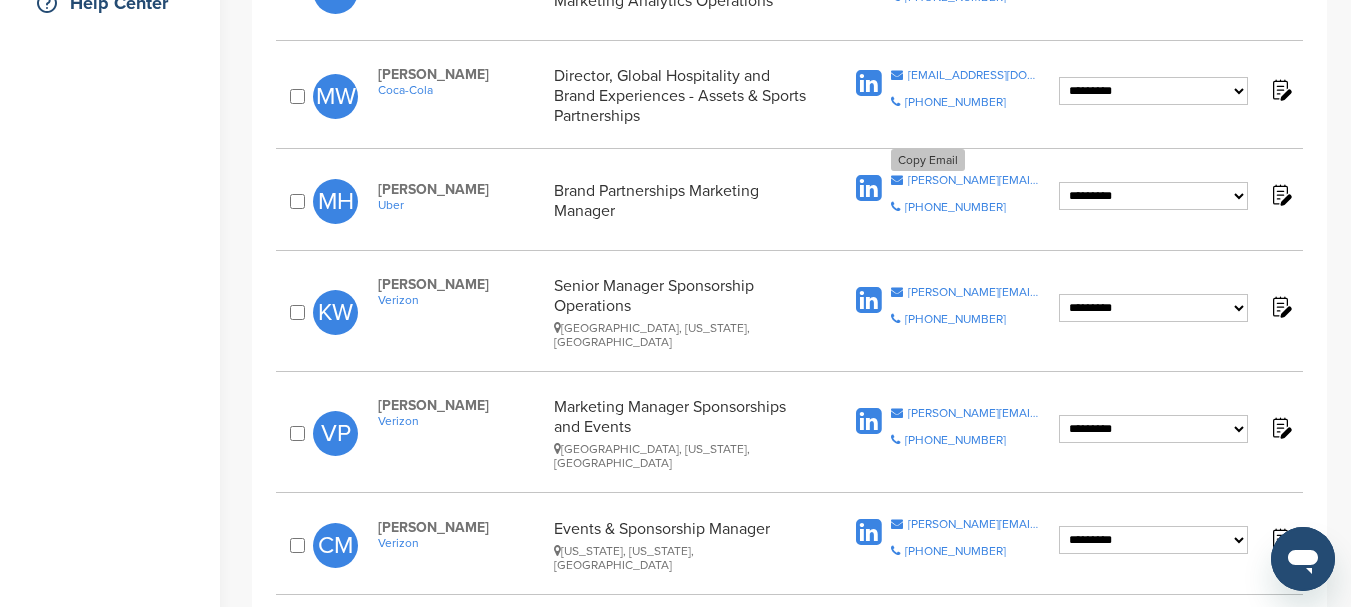 click on "[PERSON_NAME][EMAIL_ADDRESS][PERSON_NAME][DOMAIN_NAME]" at bounding box center (974, 180) 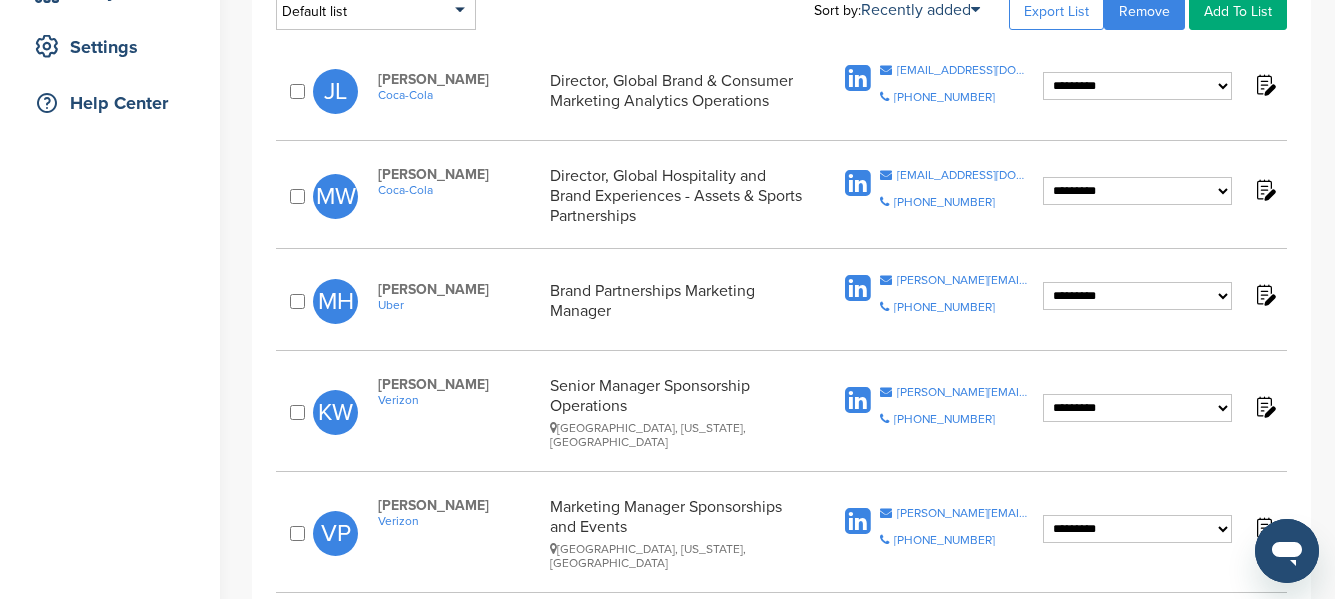 scroll, scrollTop: 0, scrollLeft: 0, axis: both 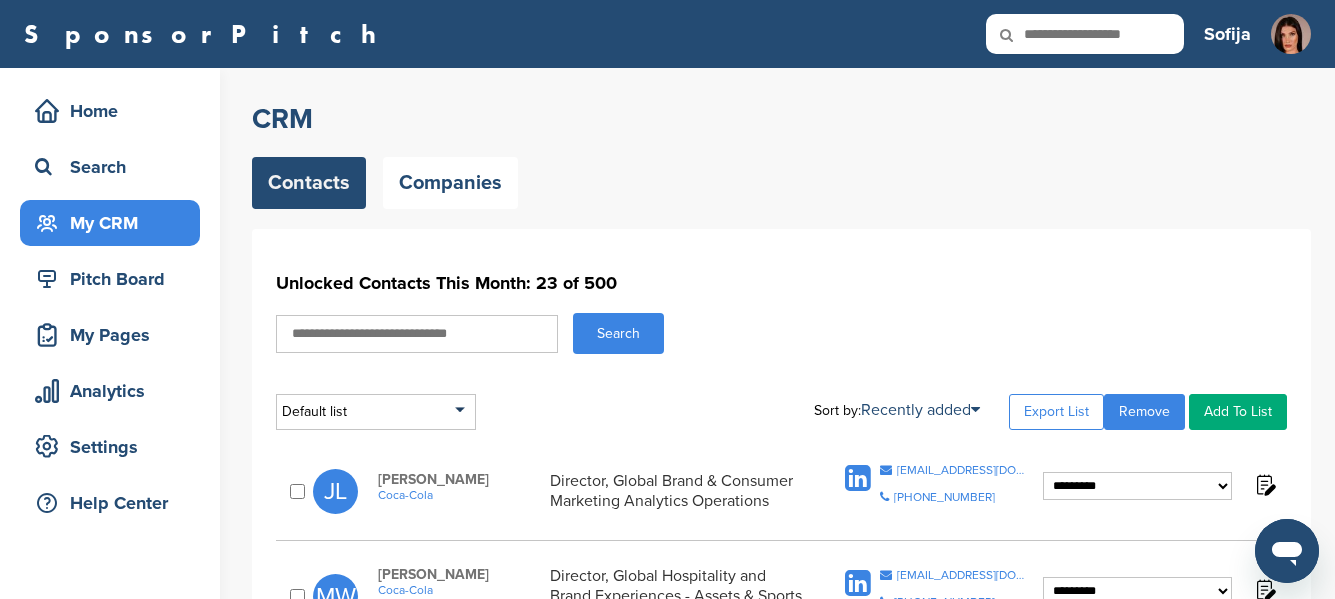 click on "**********" at bounding box center (781, 1513) 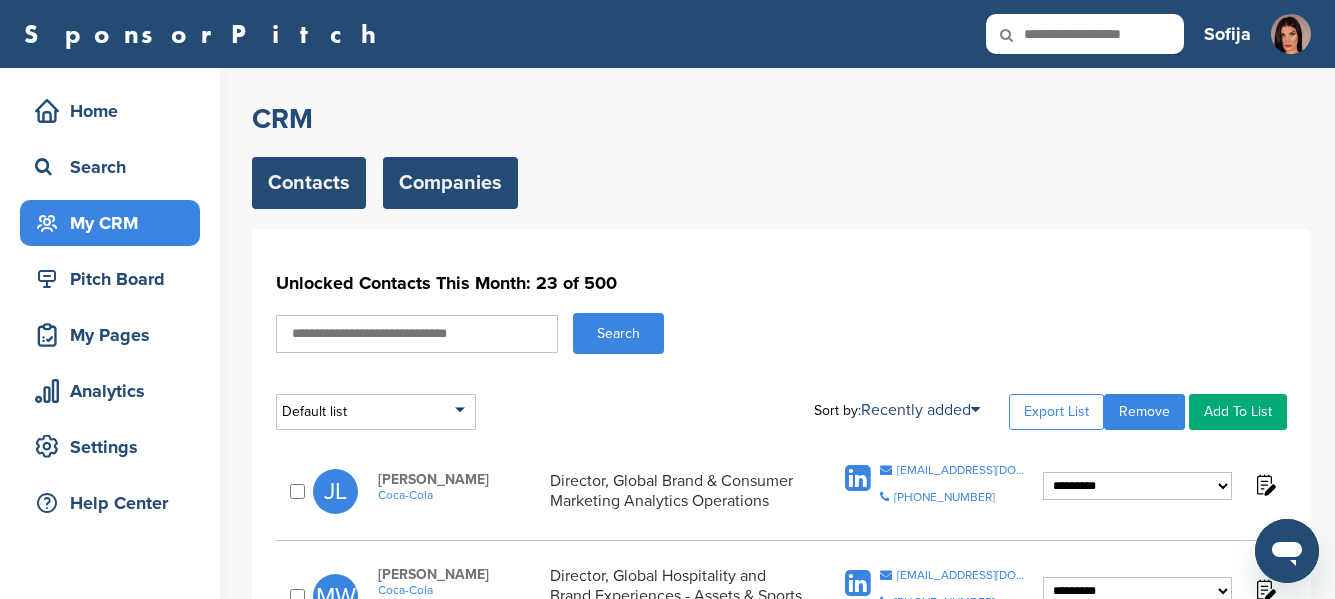 click on "Companies" at bounding box center (450, 183) 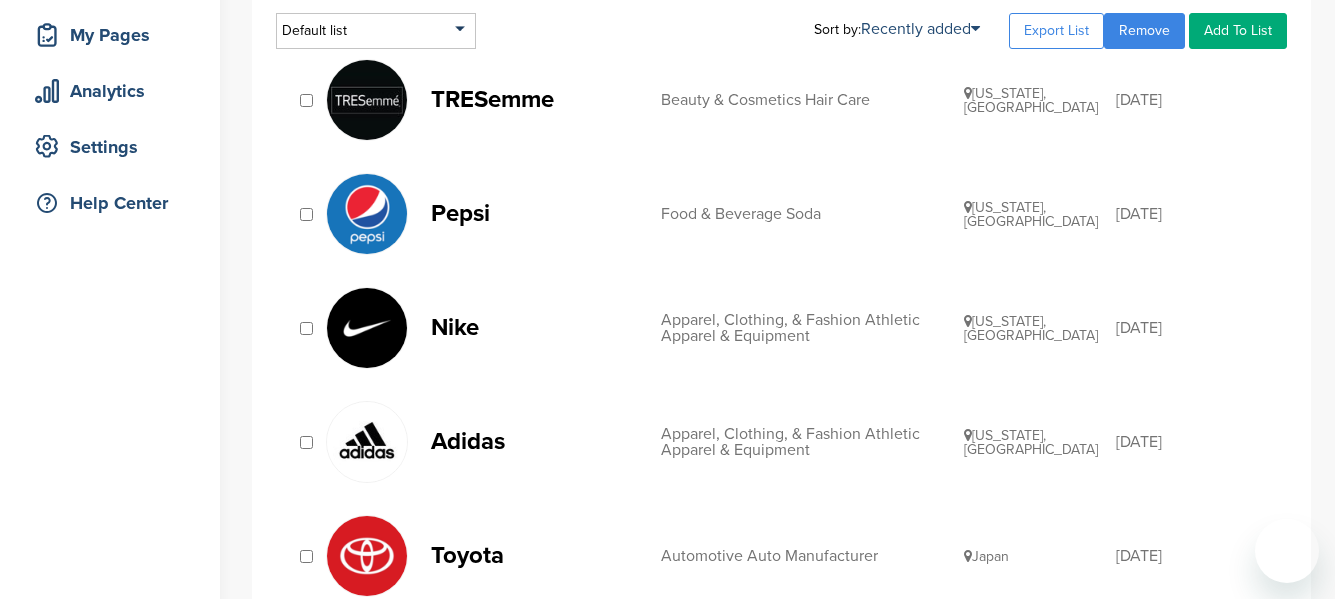 scroll, scrollTop: 400, scrollLeft: 0, axis: vertical 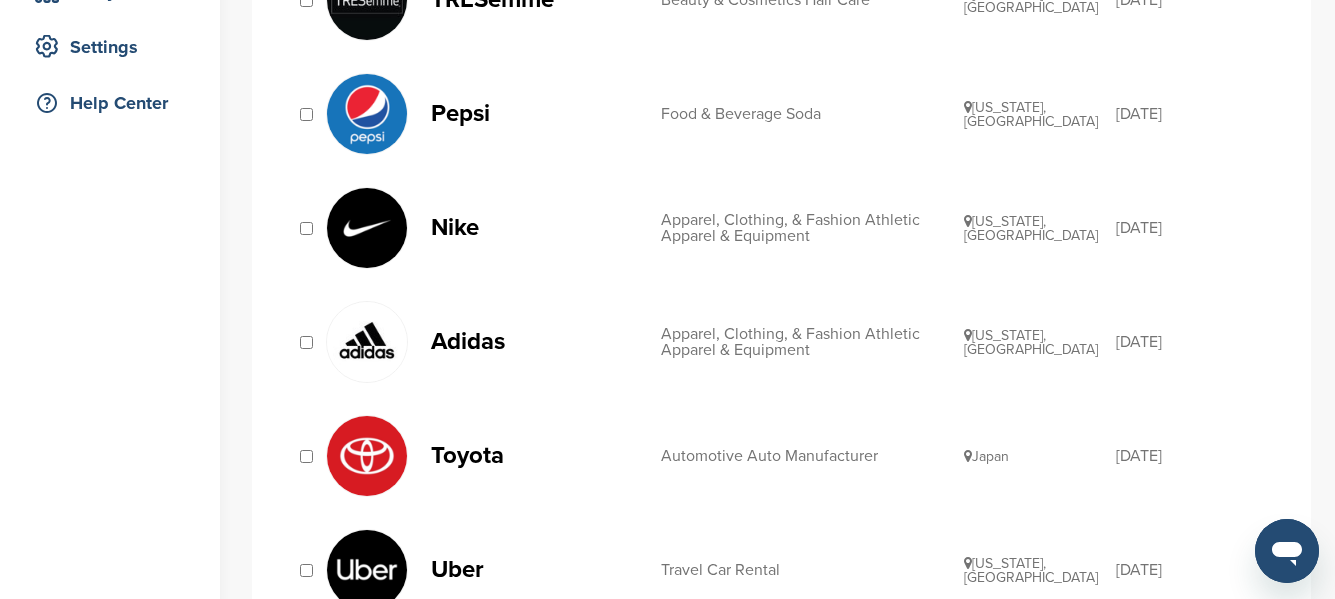 click on "Food & Beverage Soda" at bounding box center (812, 114) 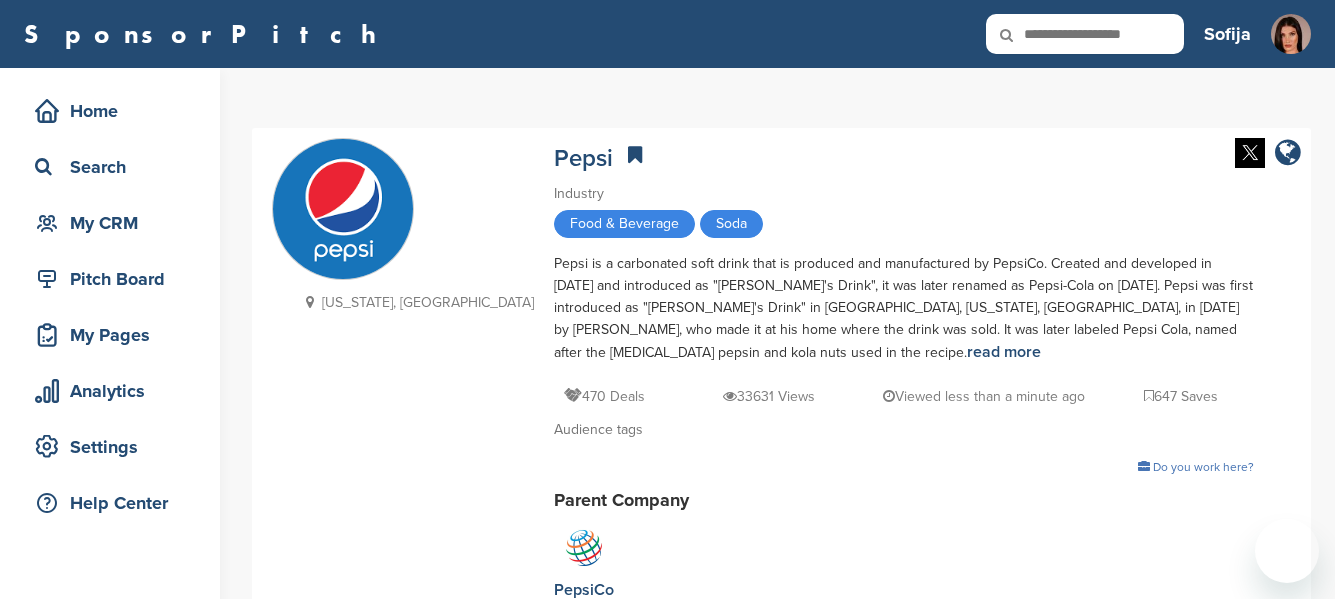 scroll, scrollTop: 100, scrollLeft: 0, axis: vertical 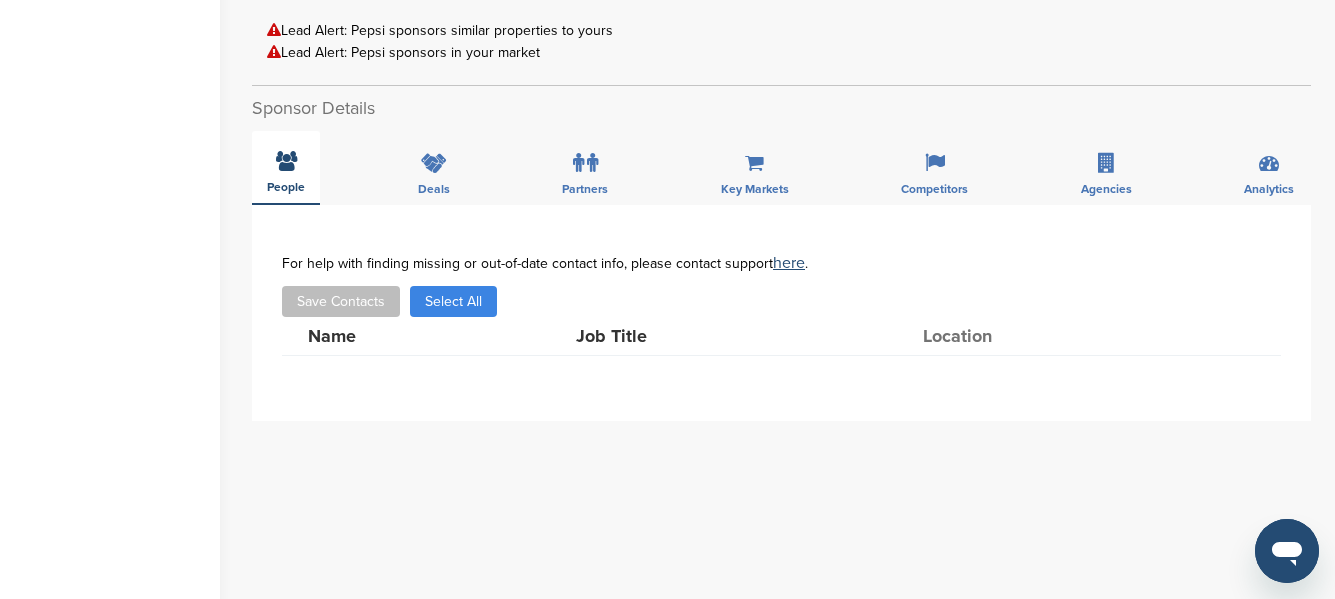 click on "People" at bounding box center [286, 187] 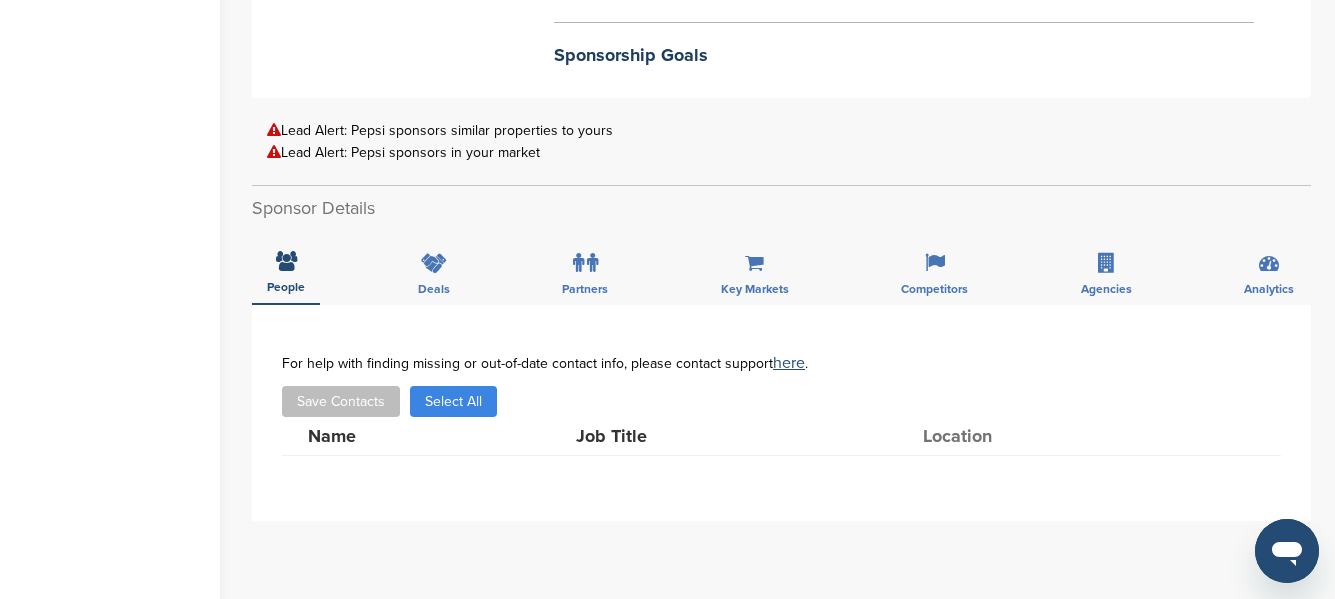 scroll, scrollTop: 0, scrollLeft: 0, axis: both 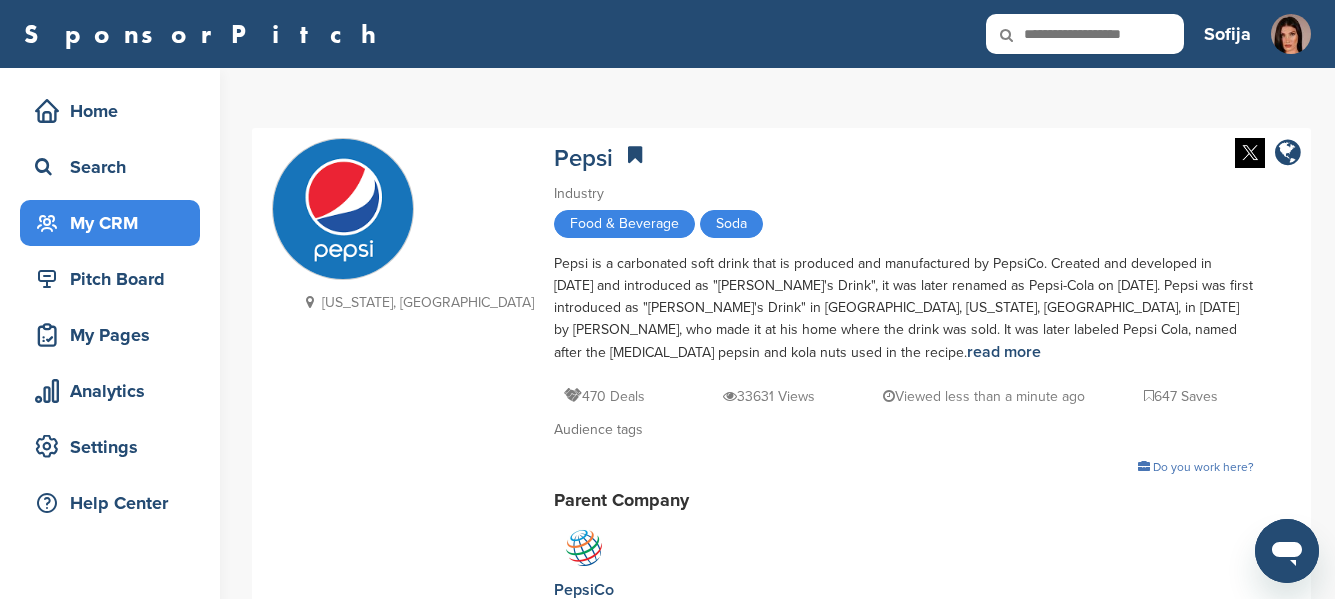 click on "My CRM" at bounding box center (115, 223) 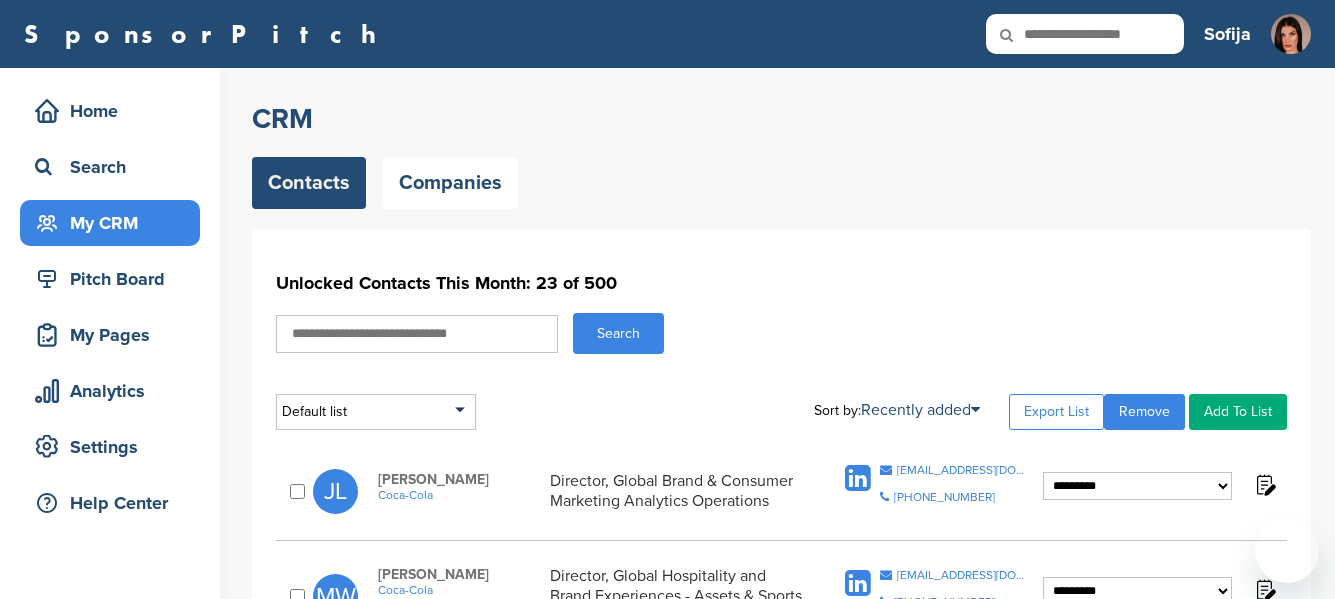 scroll, scrollTop: 0, scrollLeft: 0, axis: both 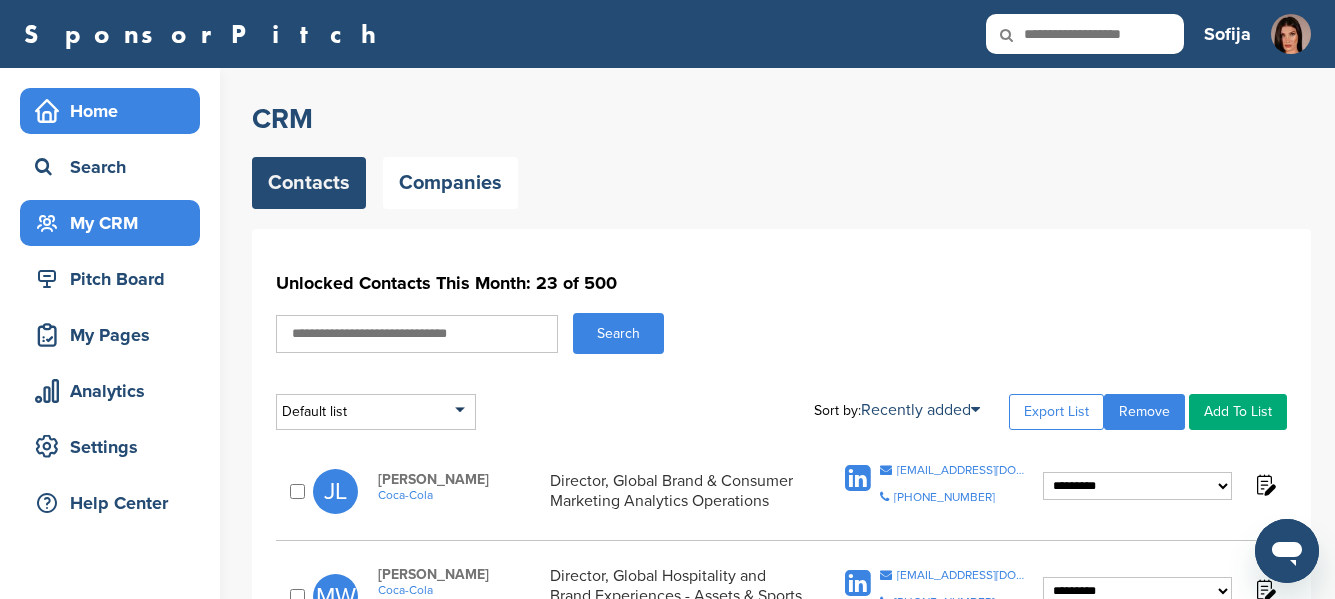 click on "Home" at bounding box center (115, 111) 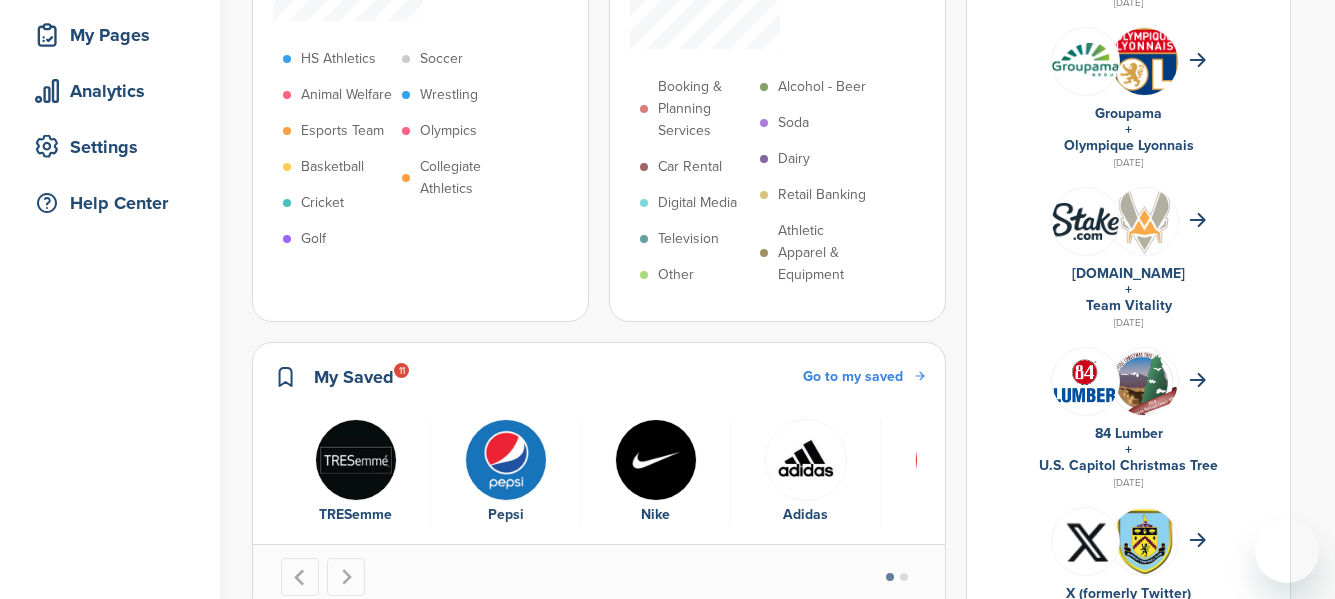 scroll, scrollTop: 600, scrollLeft: 0, axis: vertical 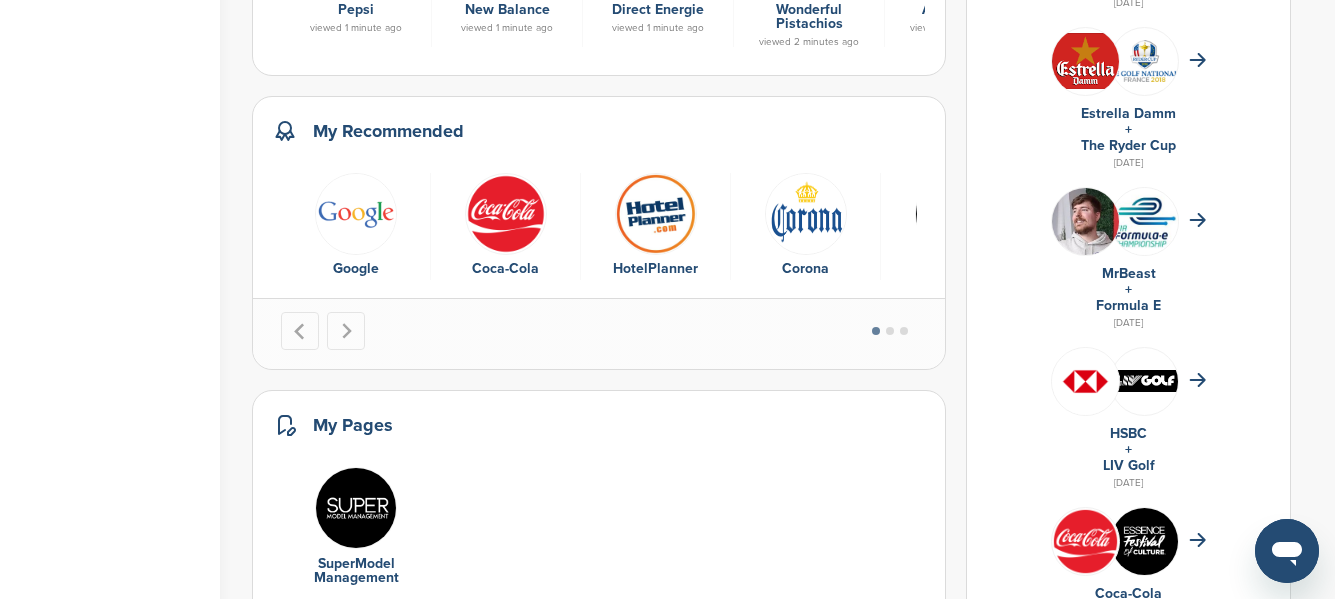 click at bounding box center [890, 331] 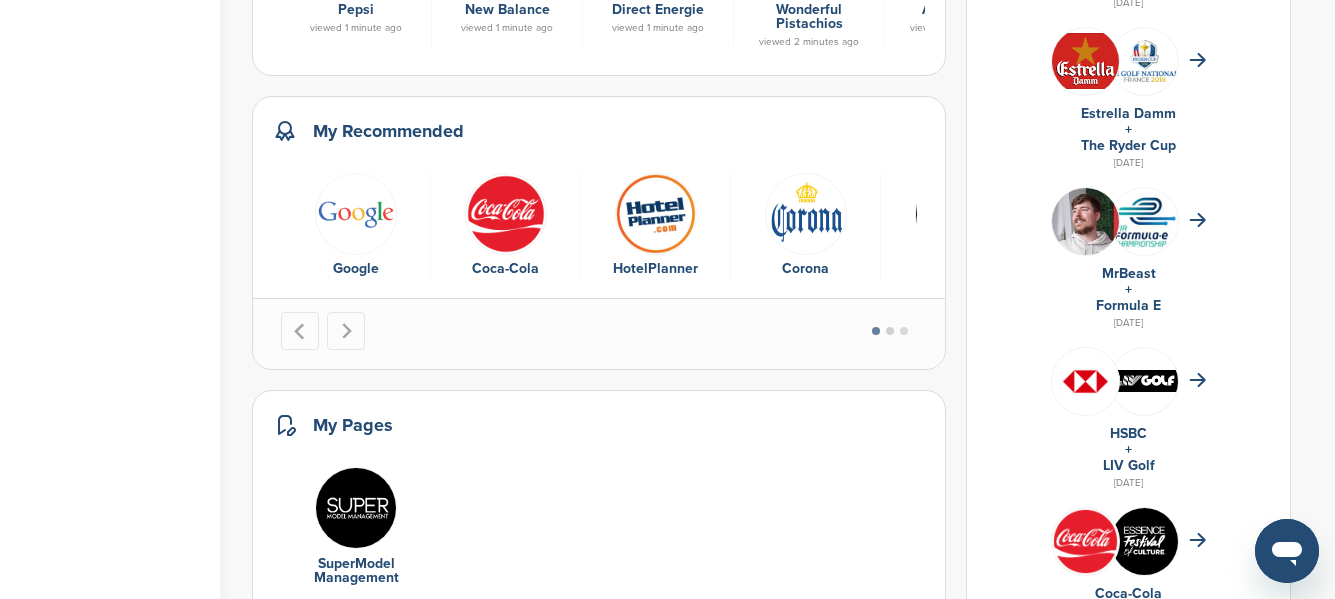 click at bounding box center (890, 331) 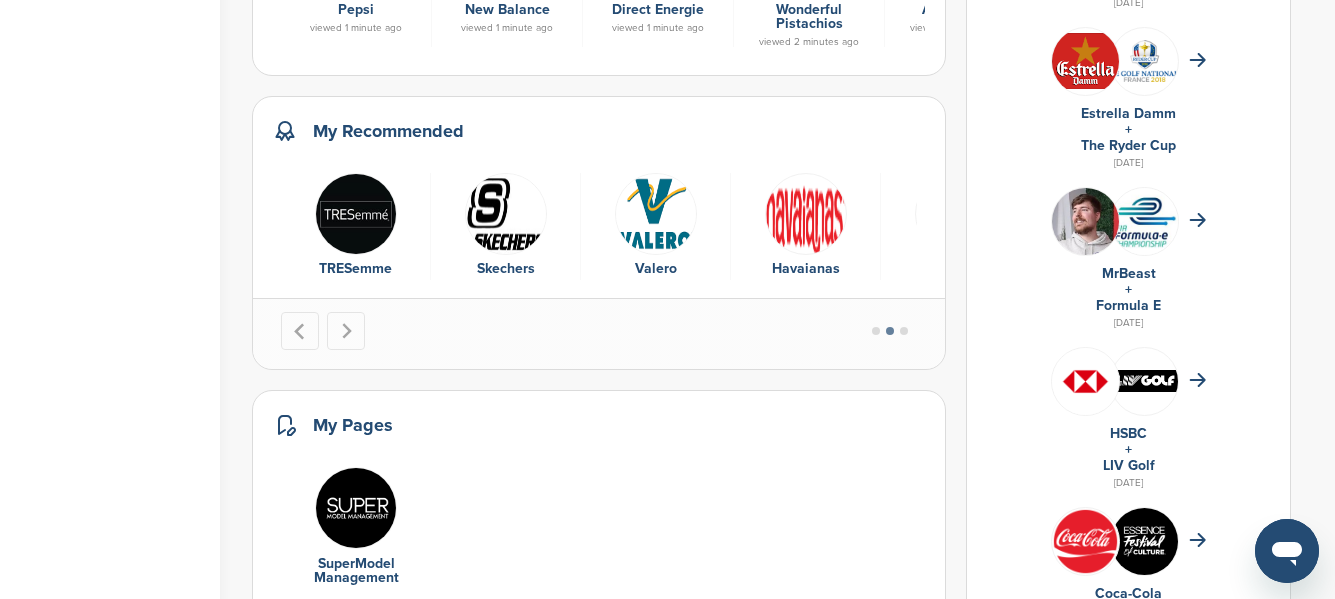 click at bounding box center (904, 331) 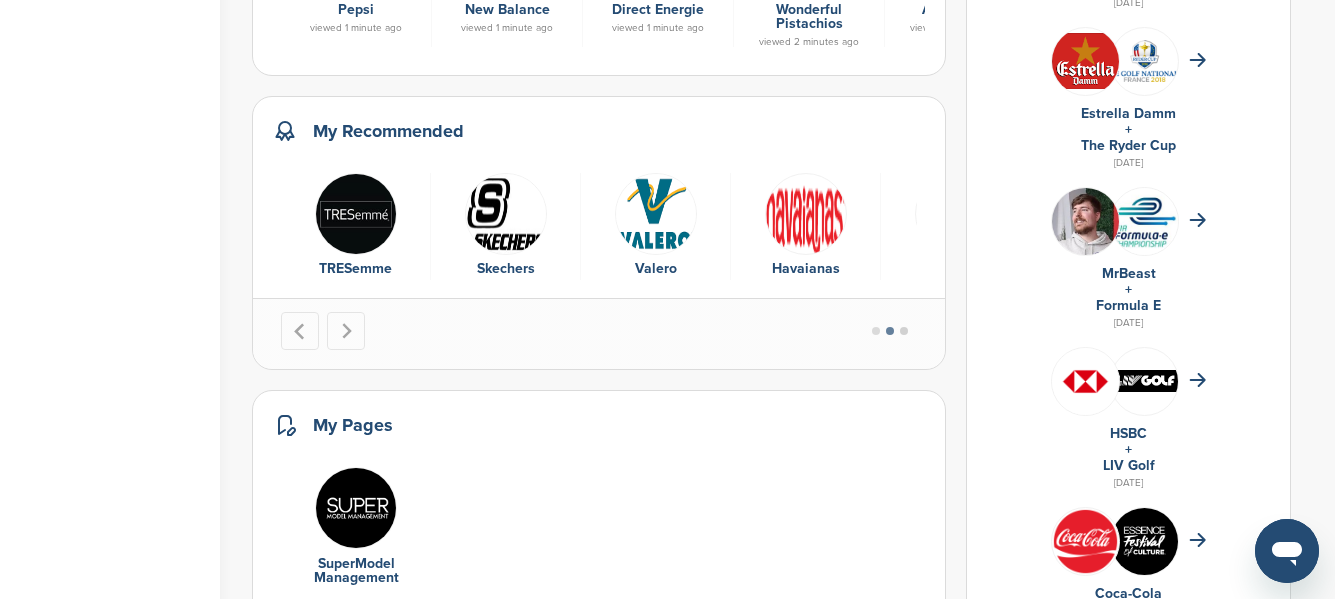 click at bounding box center [904, 331] 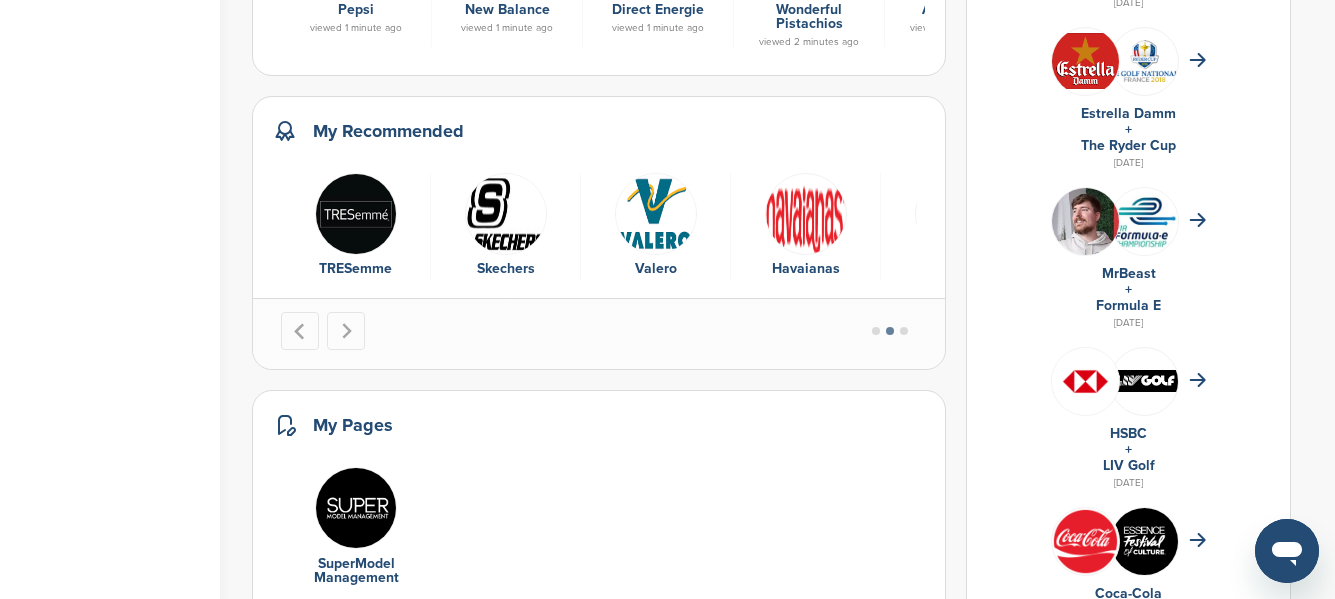 click at bounding box center [904, 331] 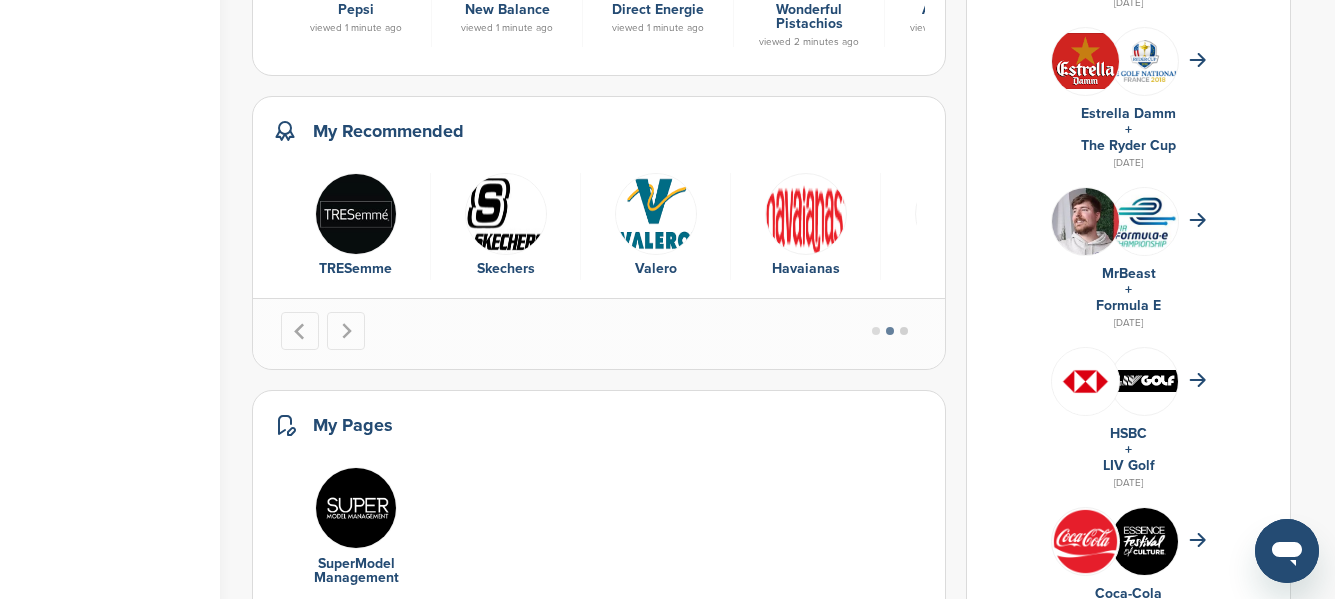 click at bounding box center [904, 331] 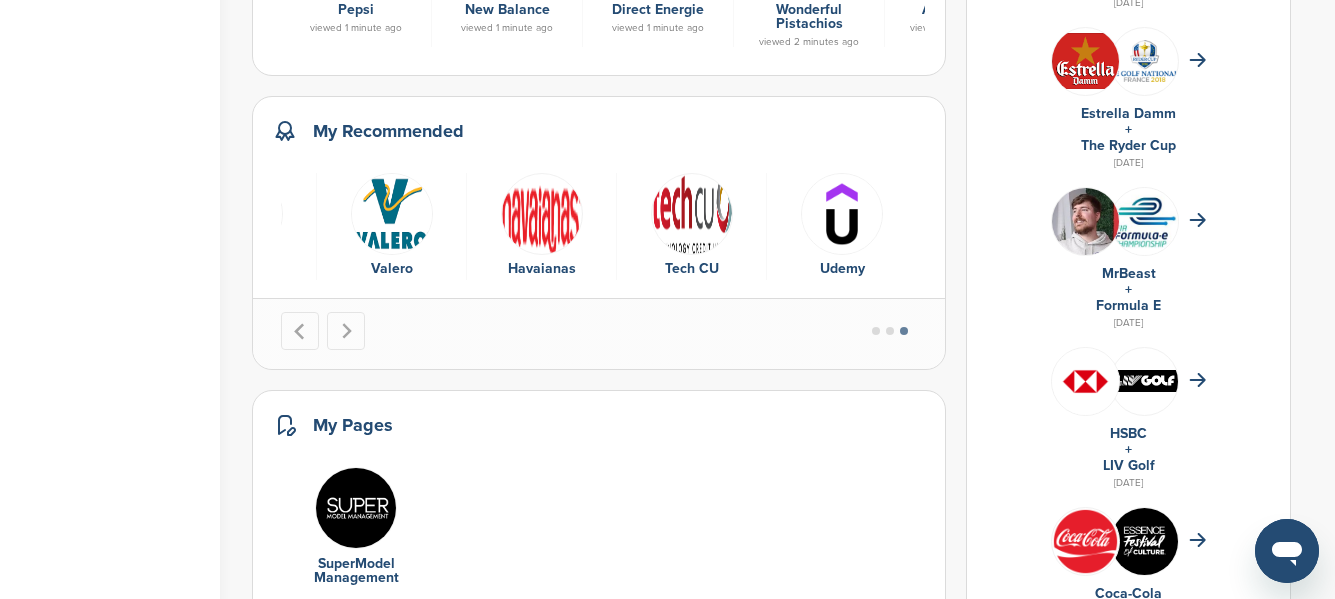 click on "Tech CU" at bounding box center (691, 269) 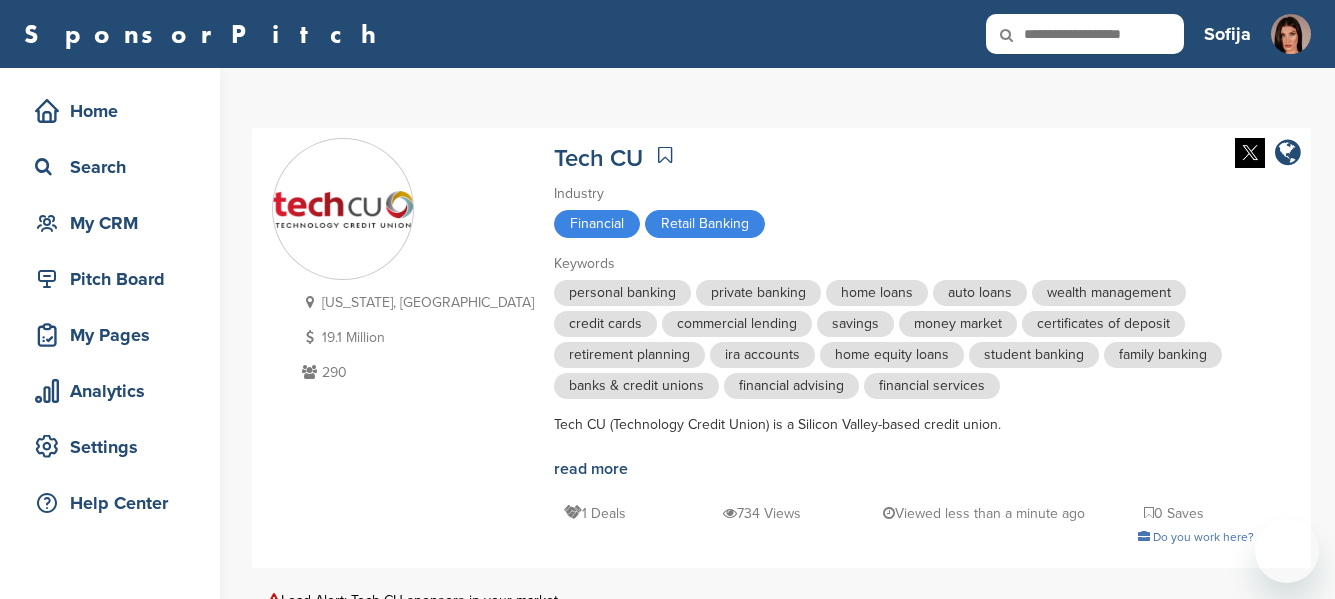 scroll, scrollTop: 0, scrollLeft: 0, axis: both 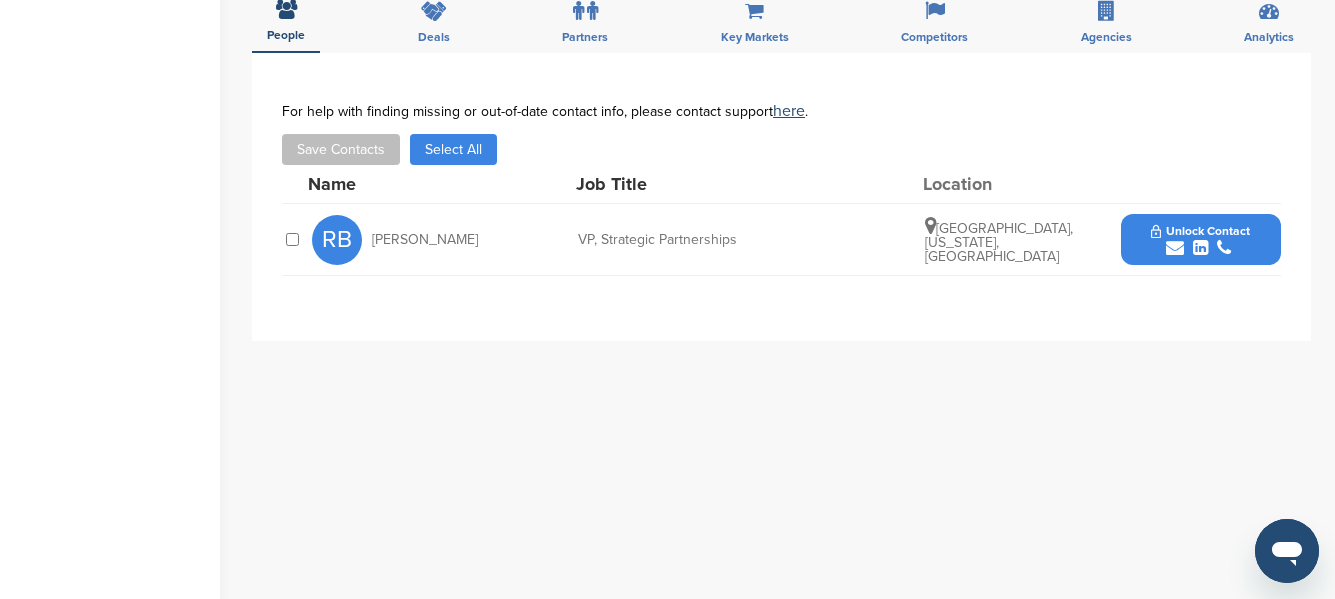 click at bounding box center [1200, 248] 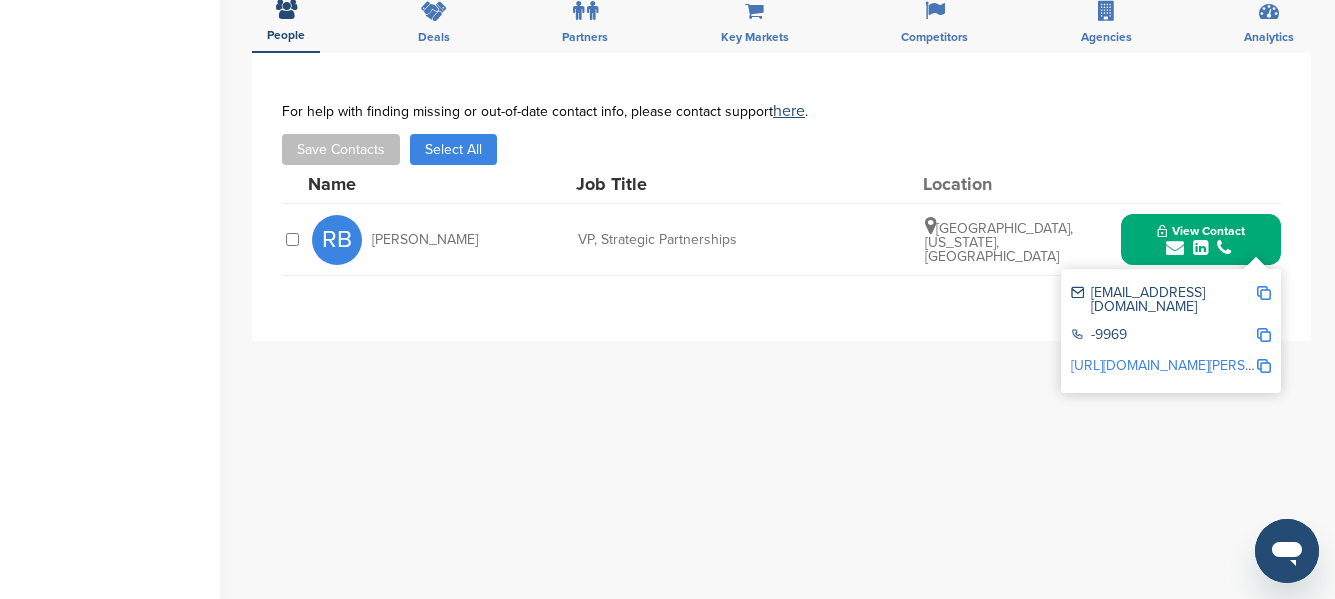 click at bounding box center (1264, 293) 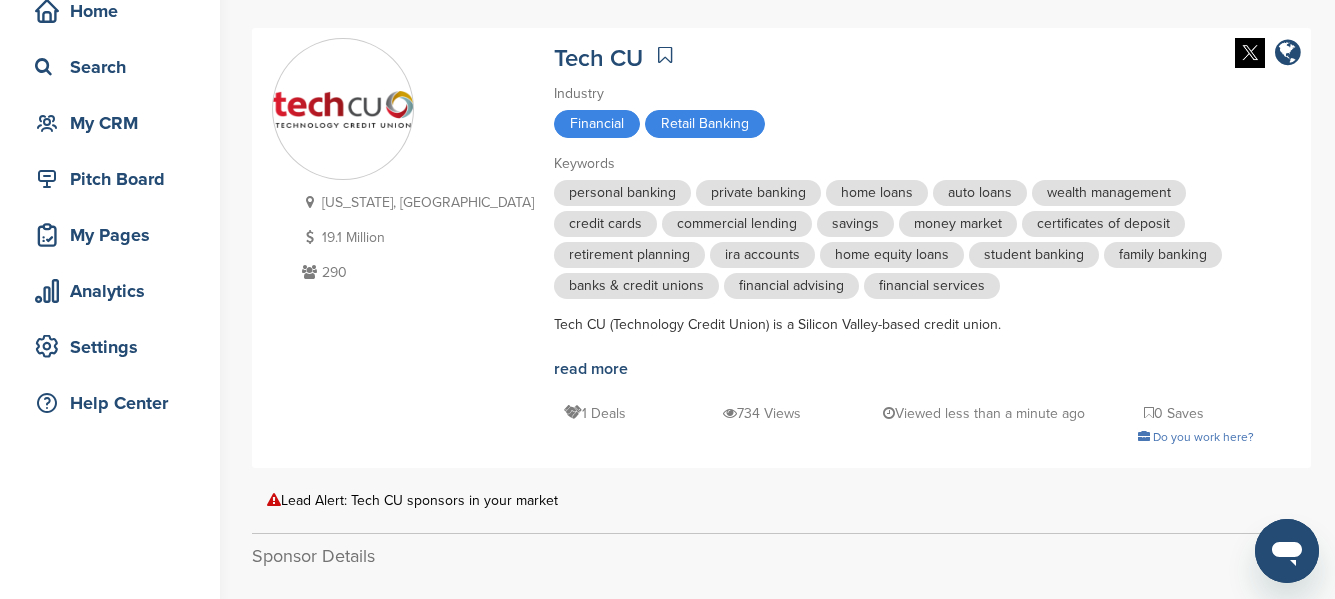 scroll, scrollTop: 0, scrollLeft: 0, axis: both 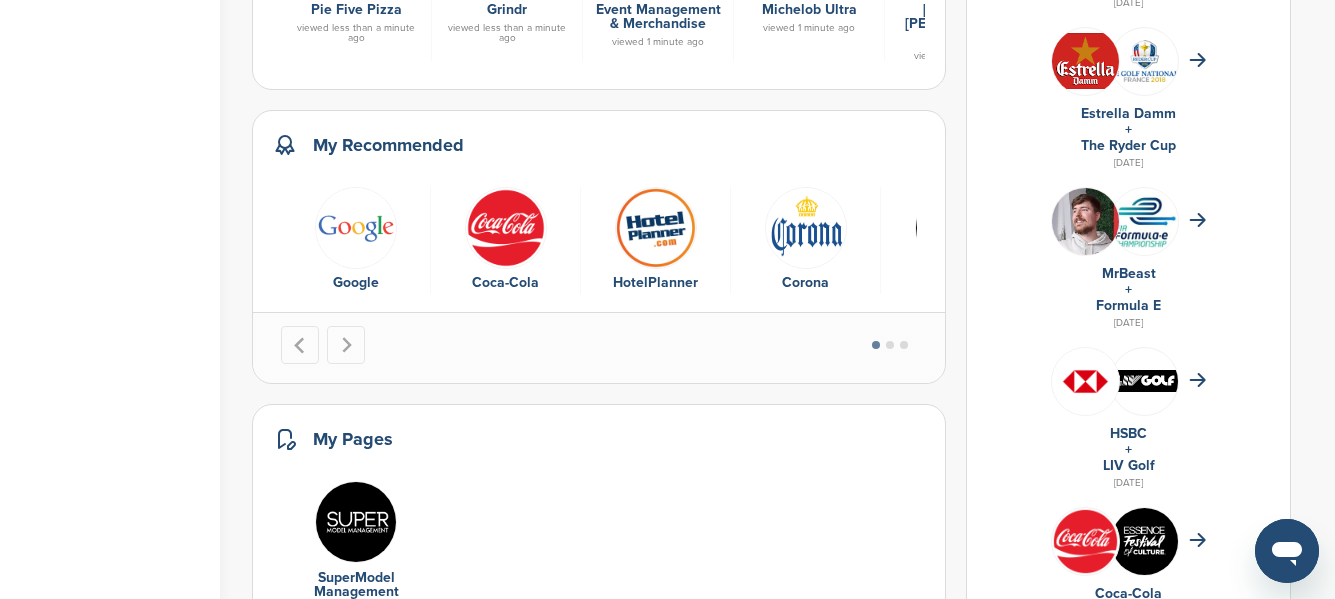 click on "HotelPlanner" at bounding box center [655, 283] 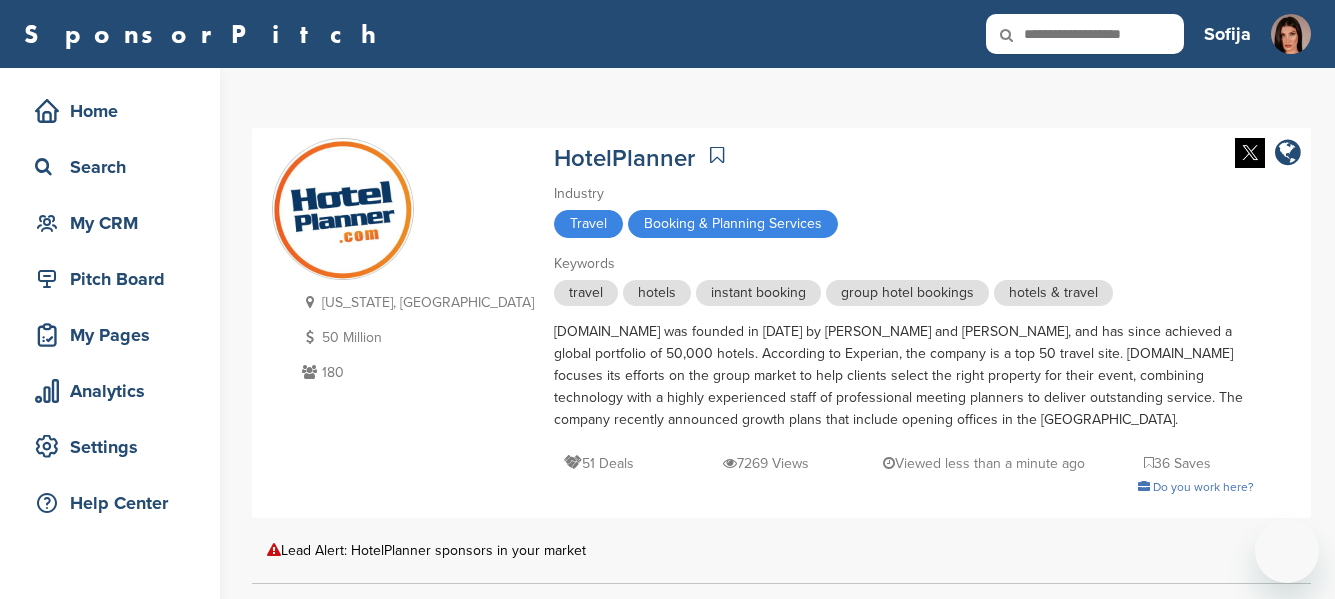 scroll, scrollTop: 0, scrollLeft: 0, axis: both 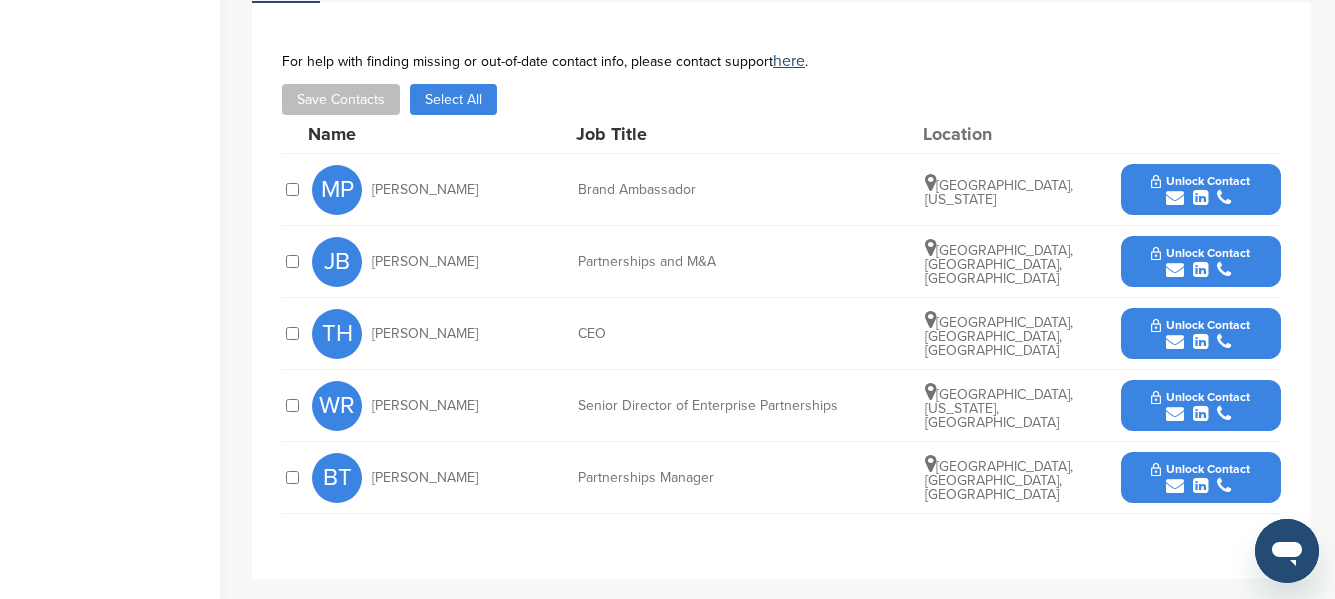 click on "Unlock Contact" at bounding box center [1200, 181] 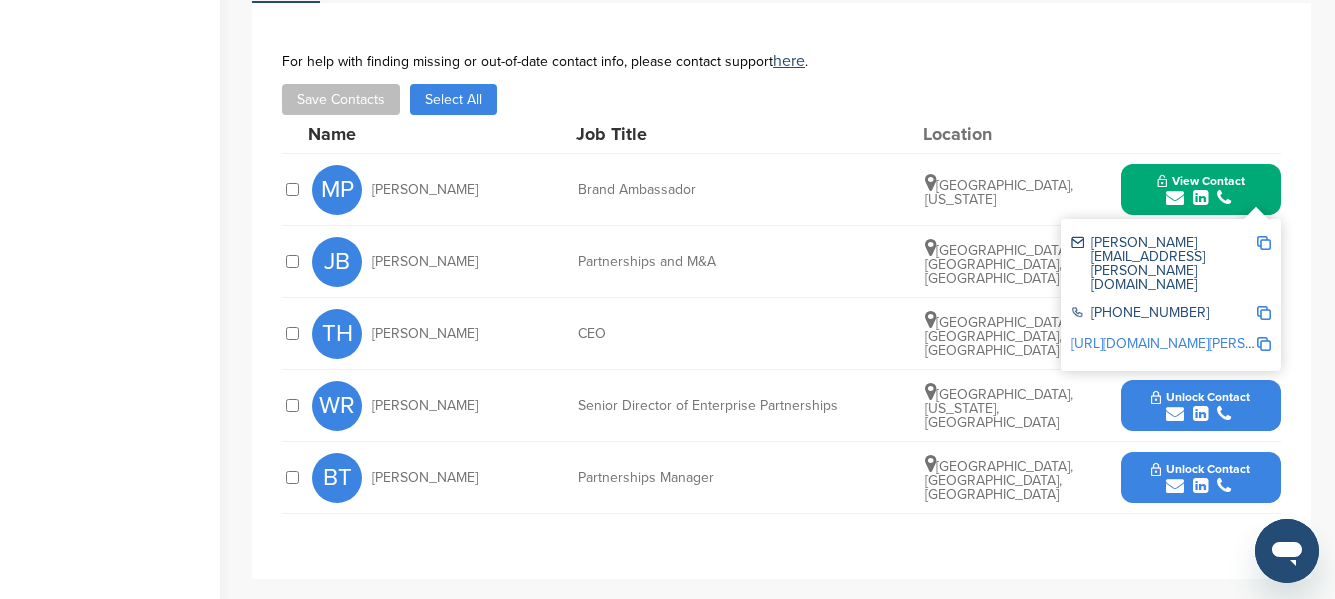 click on "melanie.planelles@hotelplanner.com" at bounding box center (1163, 264) 